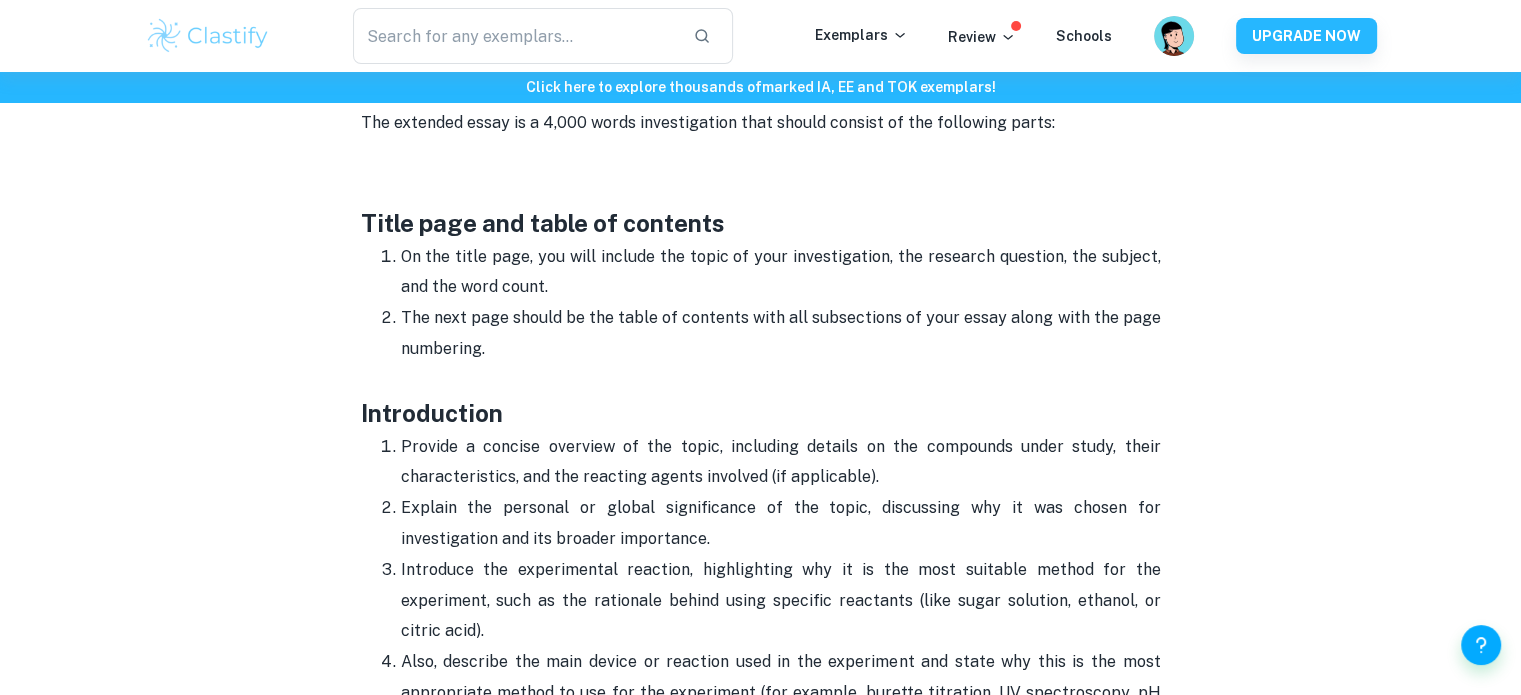 scroll, scrollTop: 933, scrollLeft: 0, axis: vertical 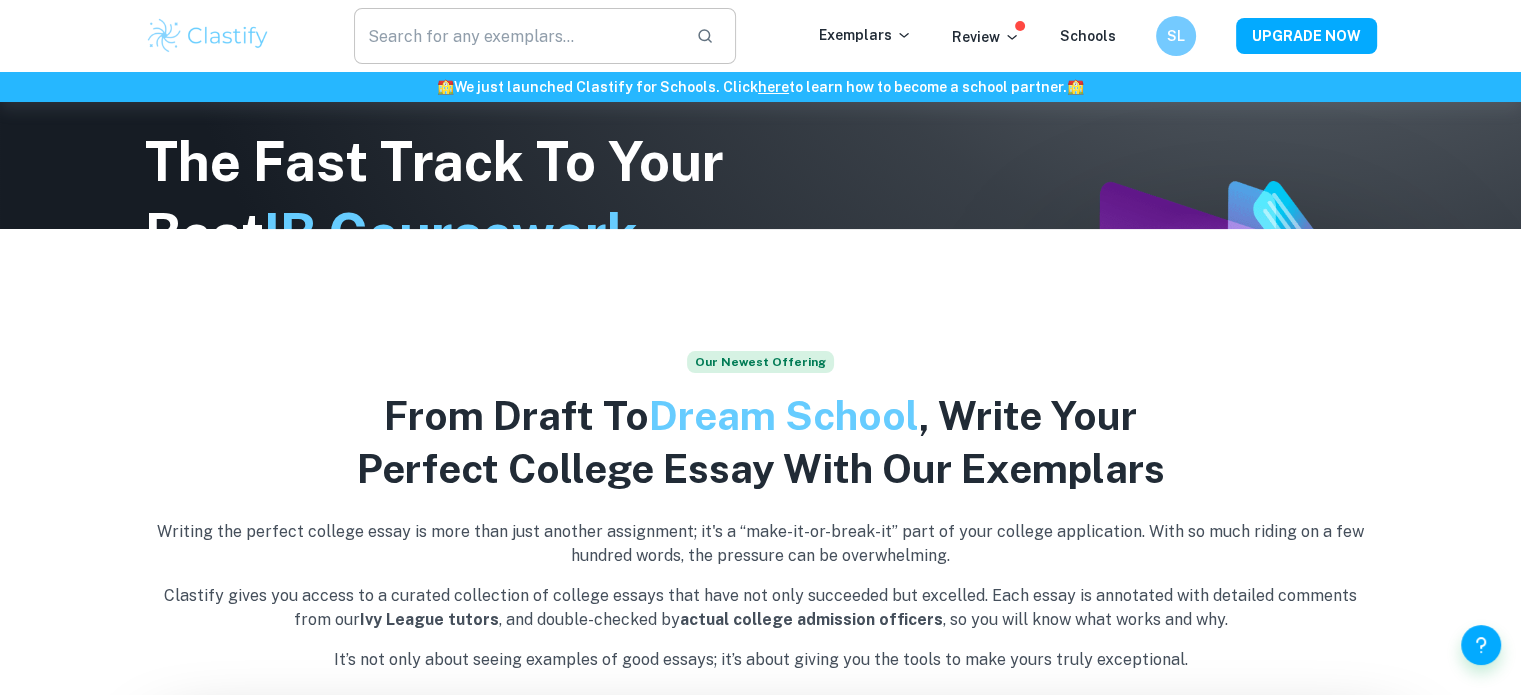 click at bounding box center [517, 36] 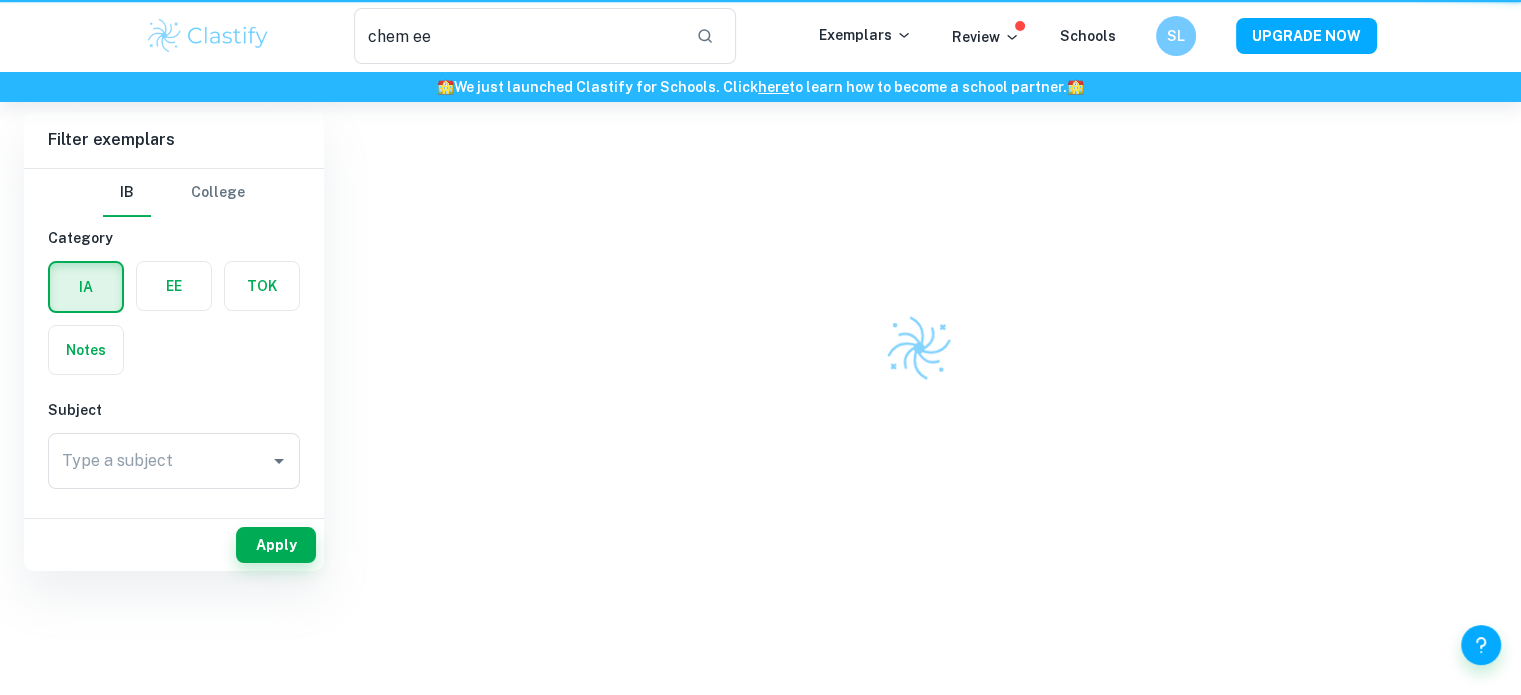 scroll, scrollTop: 0, scrollLeft: 0, axis: both 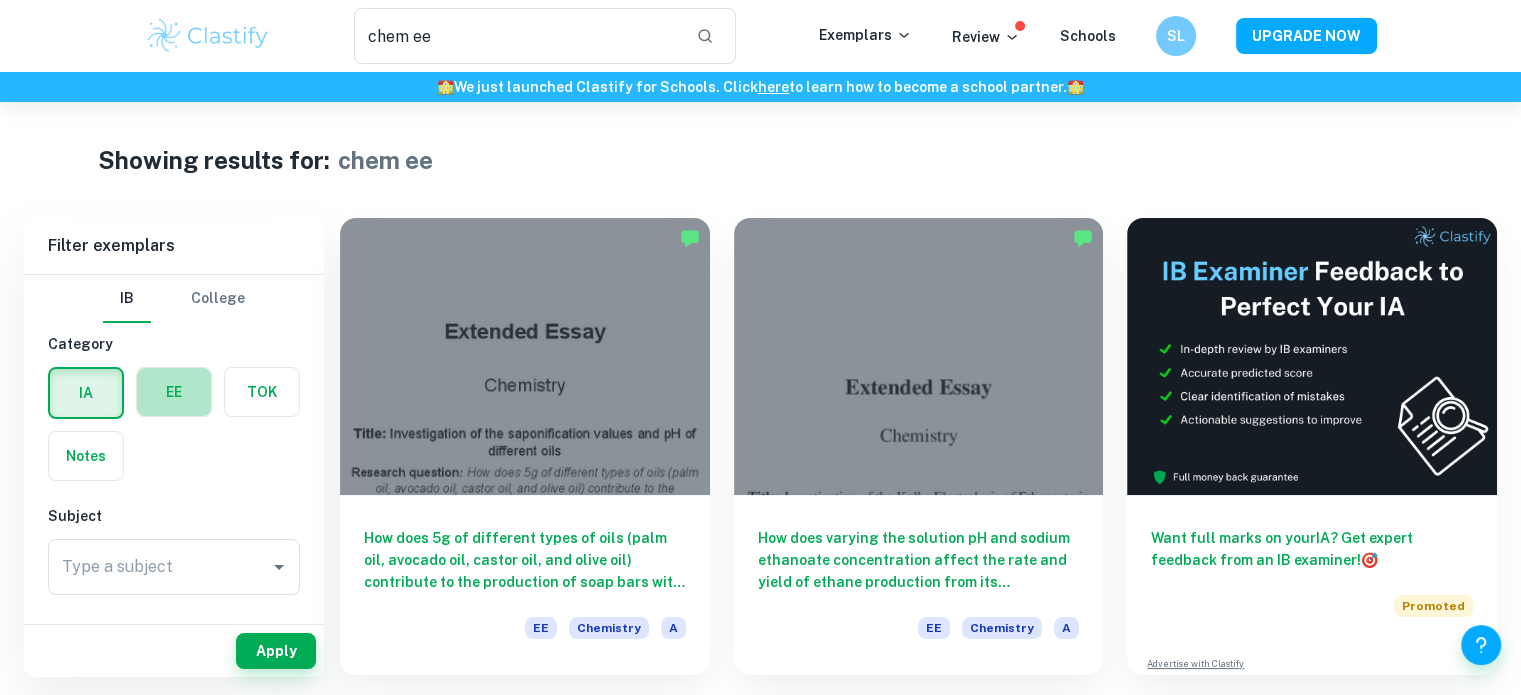 click at bounding box center [174, 392] 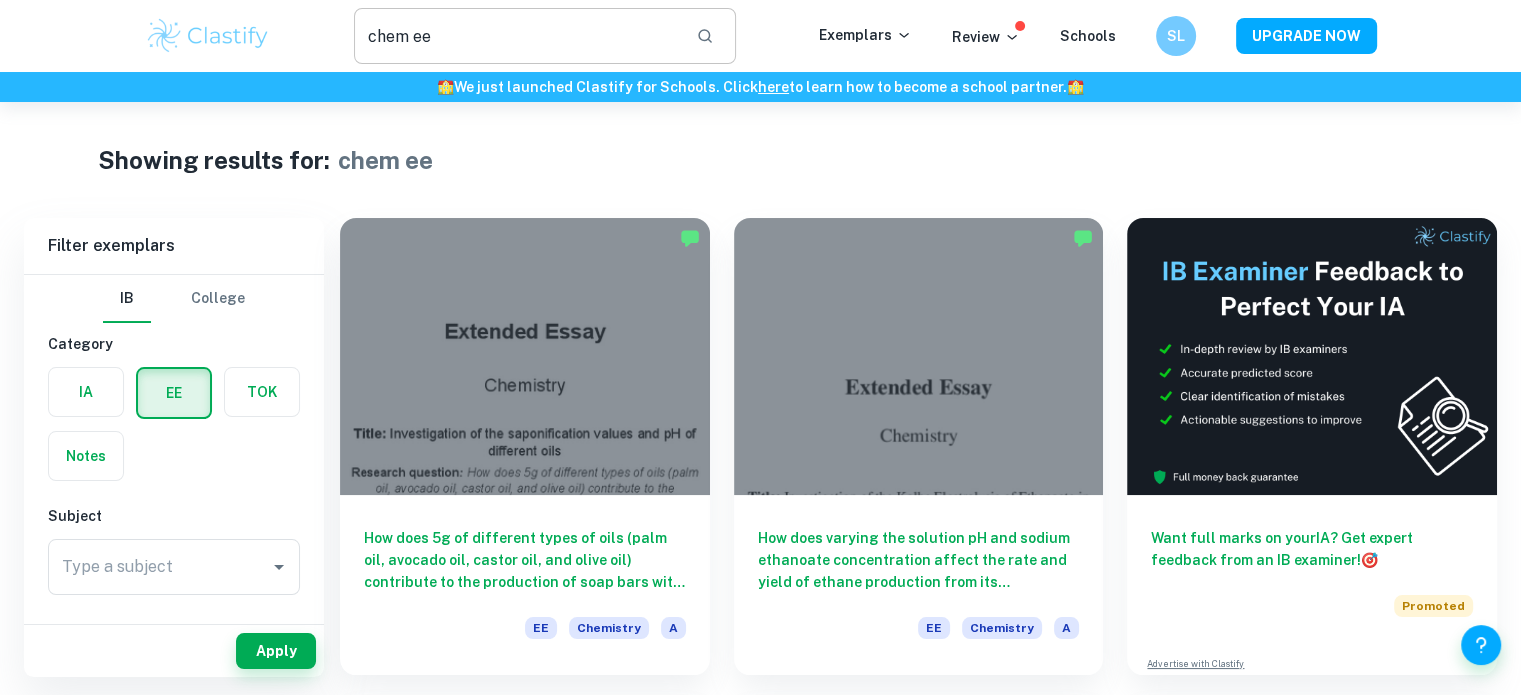 click on "chem ee" at bounding box center [517, 36] 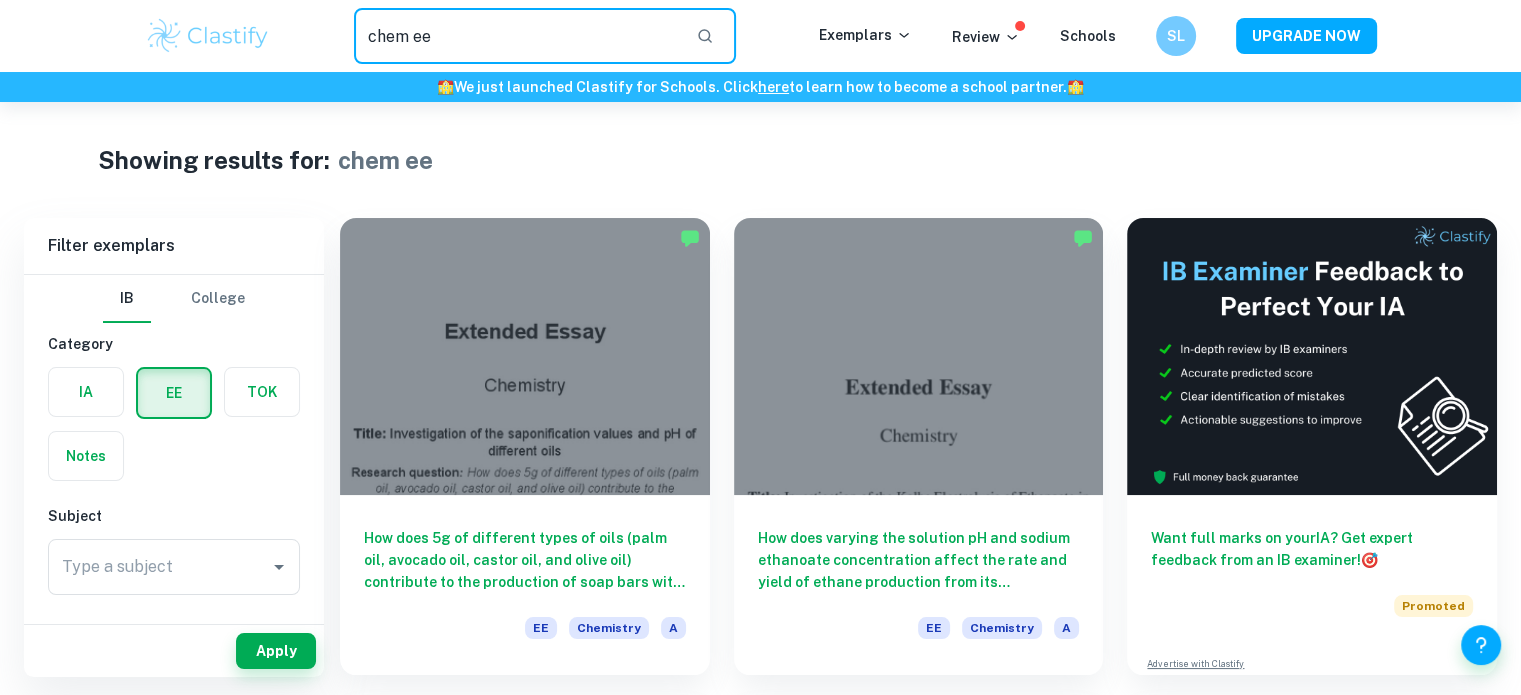 click on "chem ee" at bounding box center (517, 36) 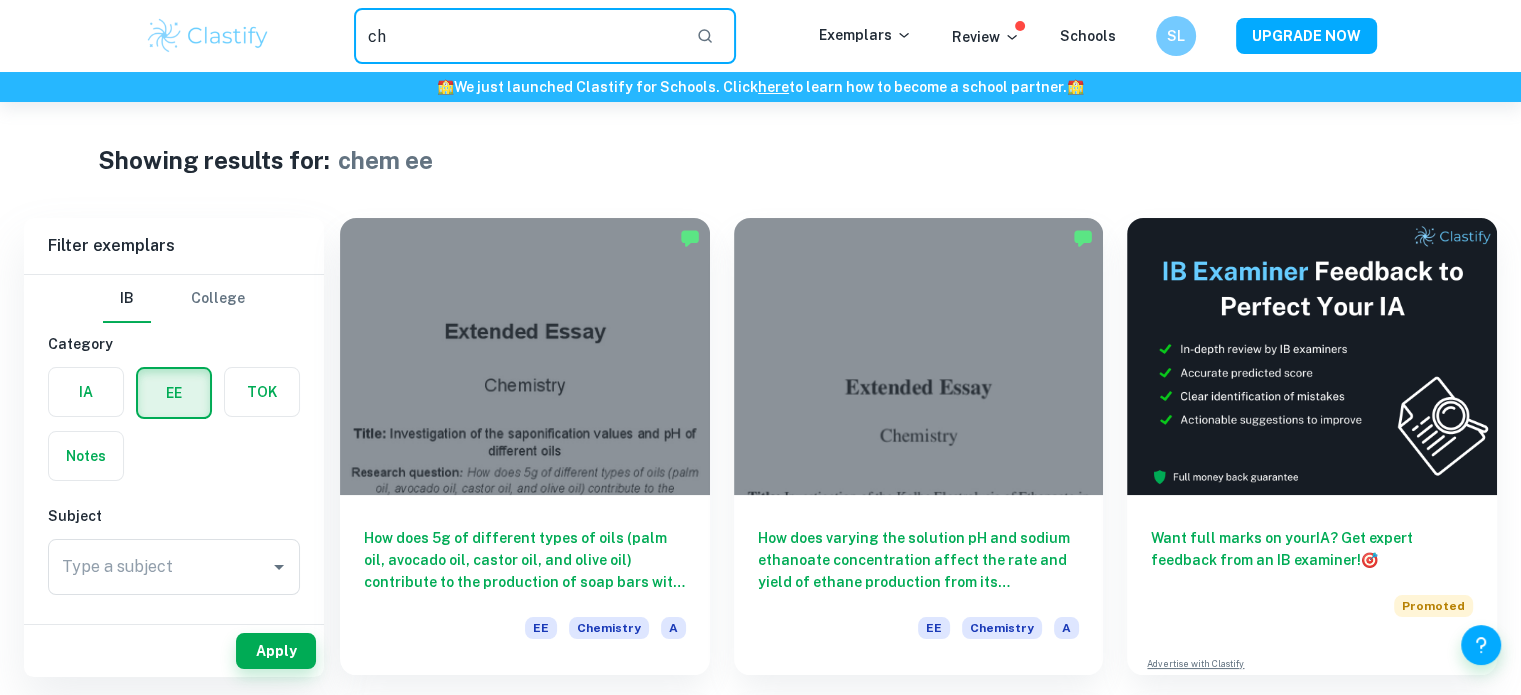 type on "c" 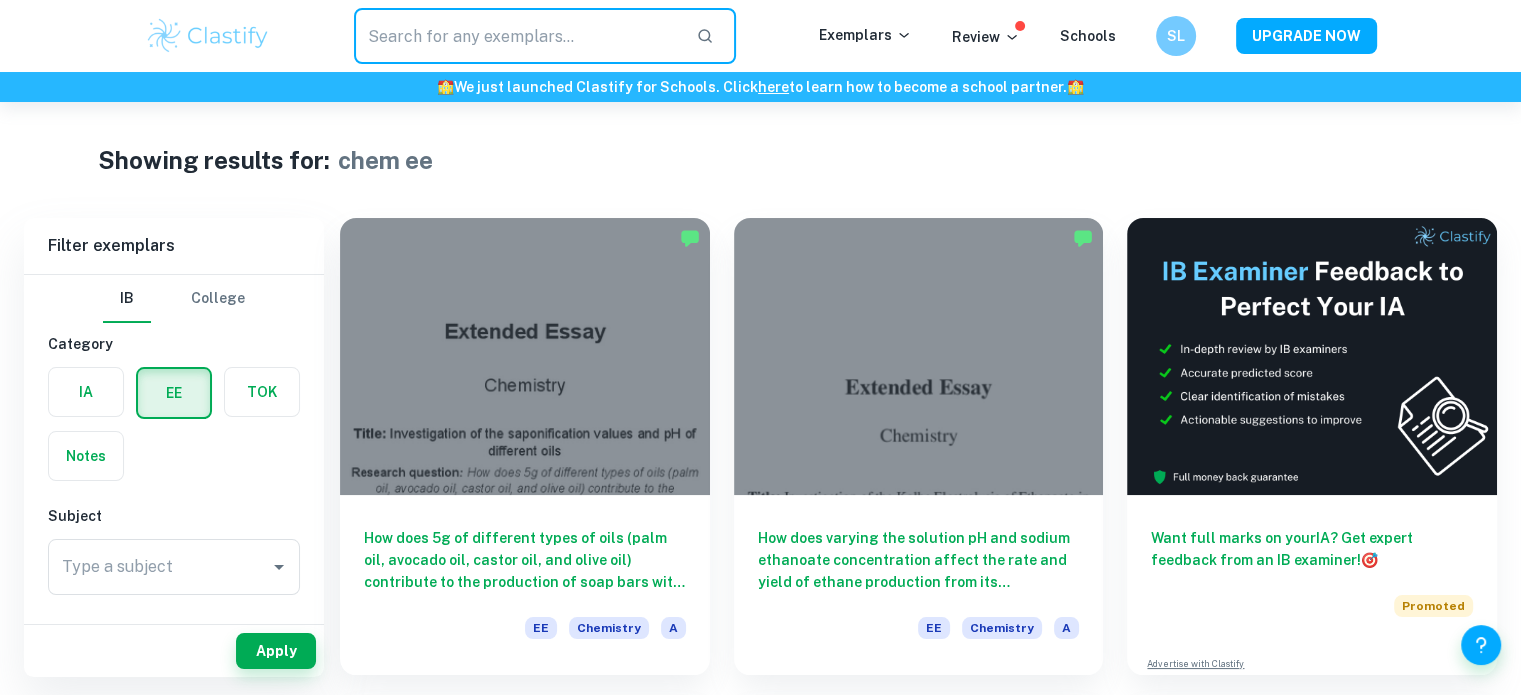 type 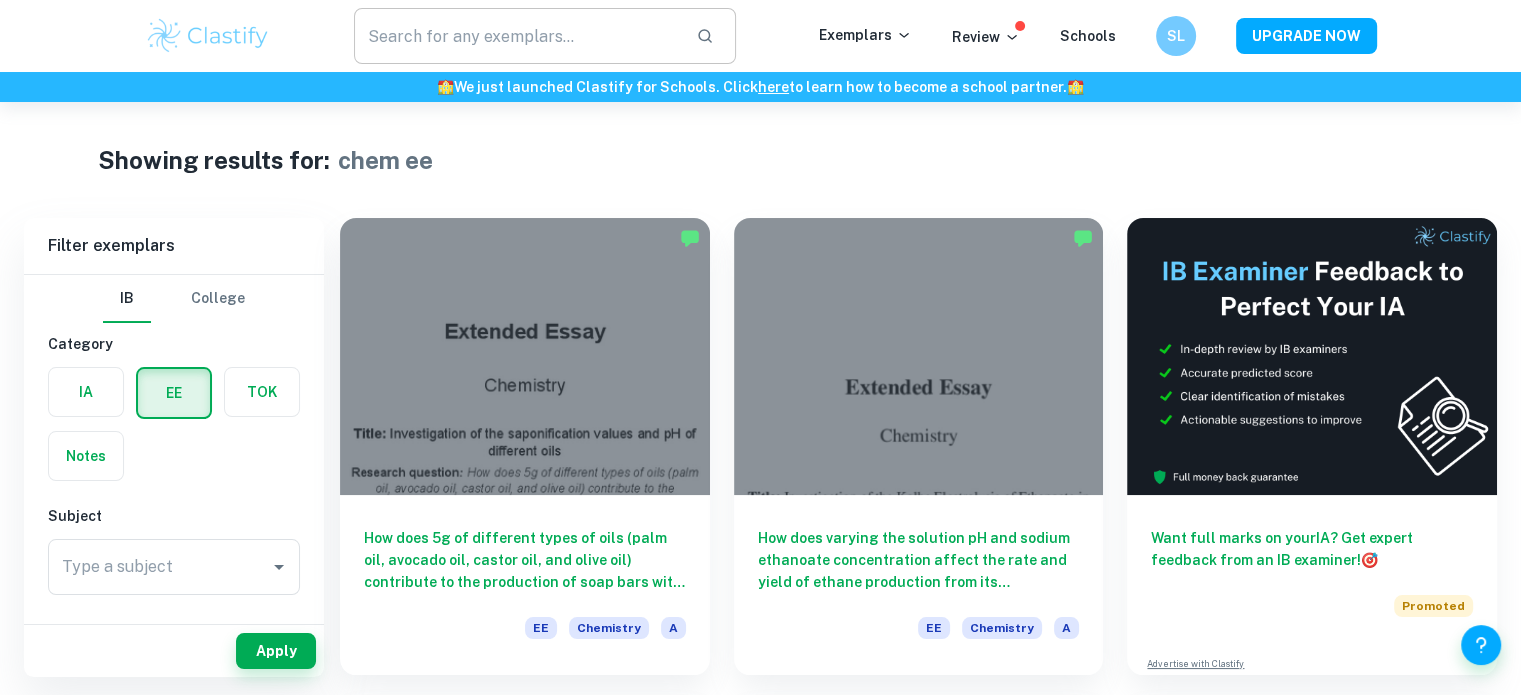 click at bounding box center (517, 36) 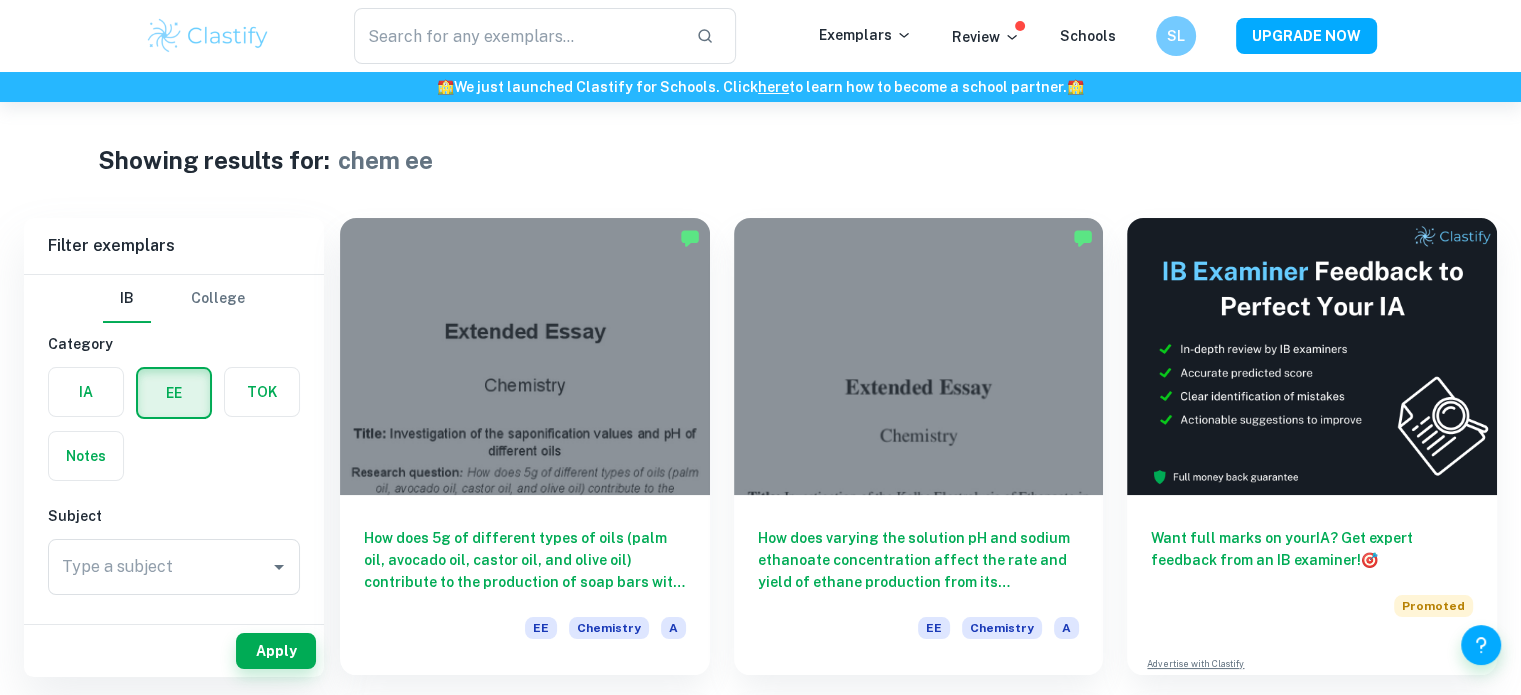 click at bounding box center [208, 36] 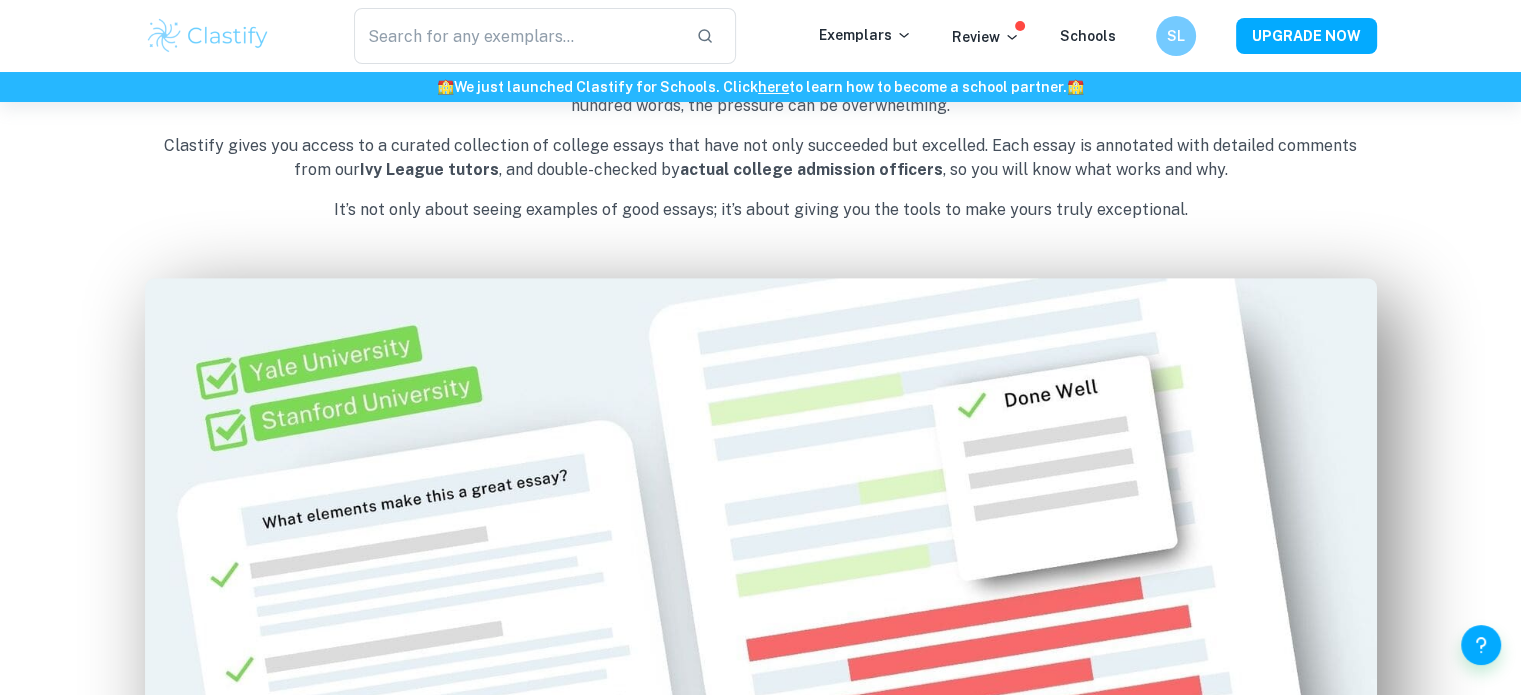 scroll, scrollTop: 0, scrollLeft: 0, axis: both 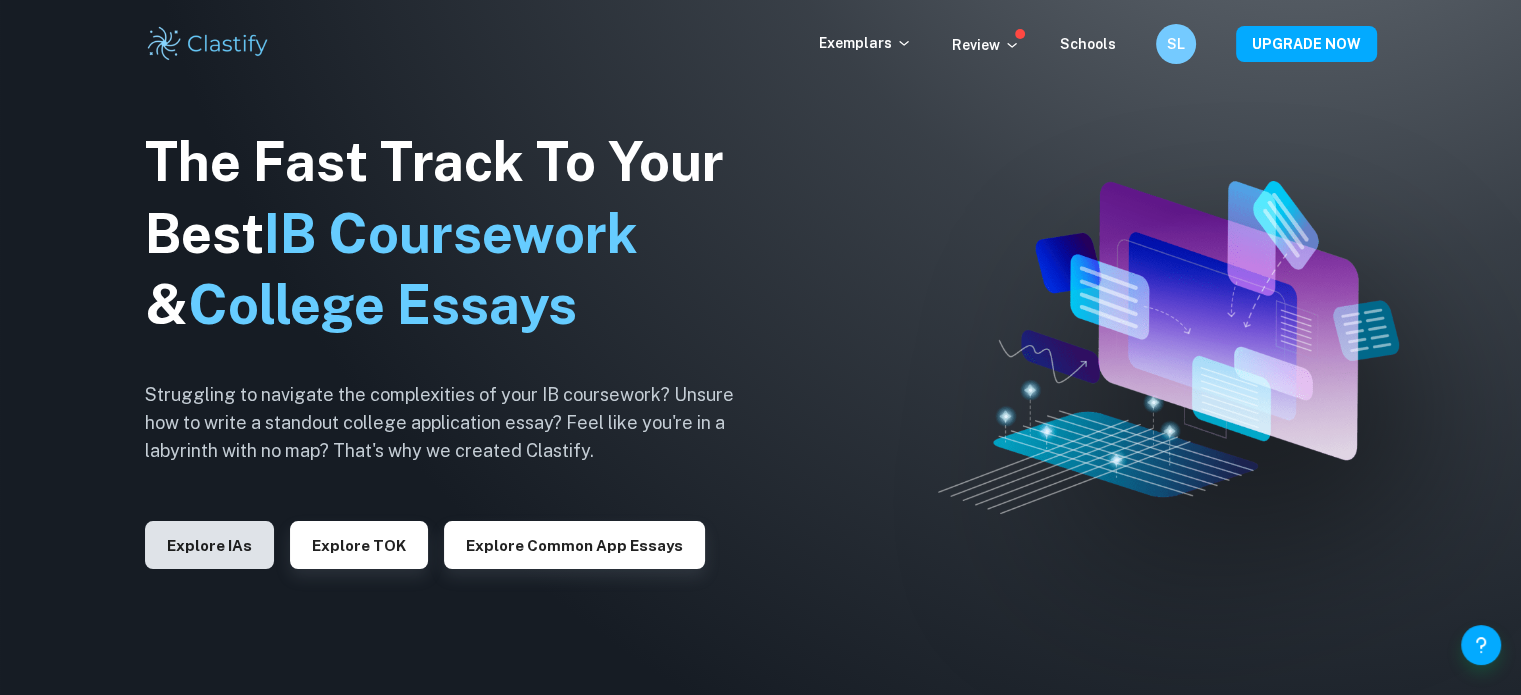 click on "Explore IAs" at bounding box center (209, 545) 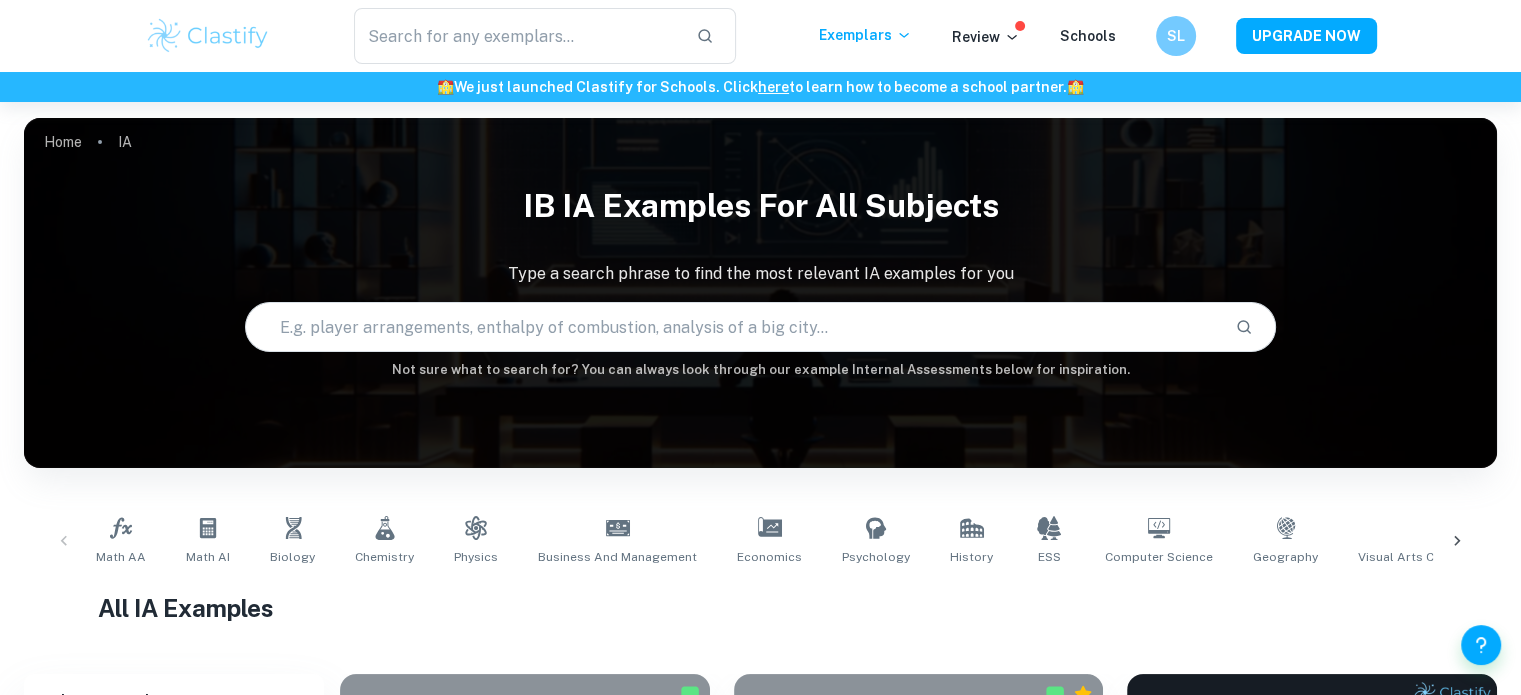 scroll, scrollTop: 467, scrollLeft: 0, axis: vertical 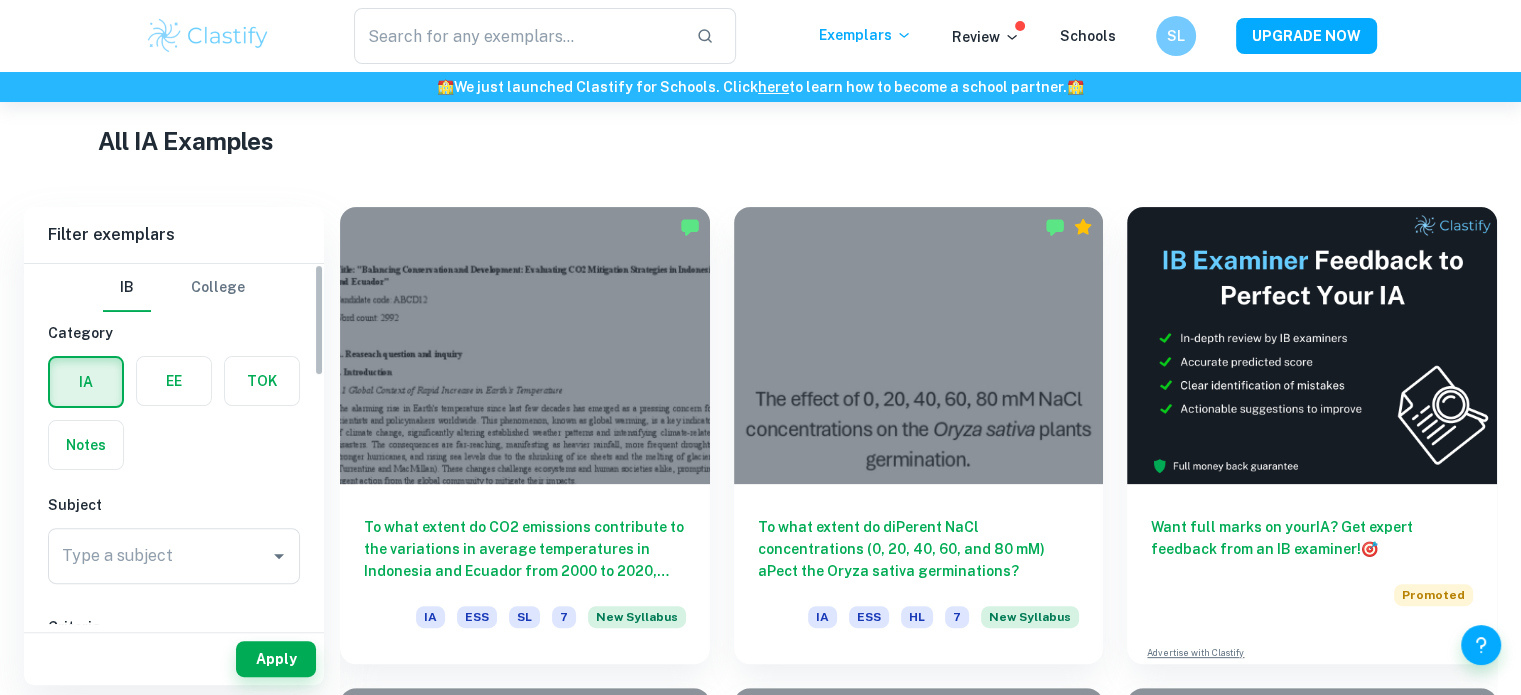 click at bounding box center [174, 381] 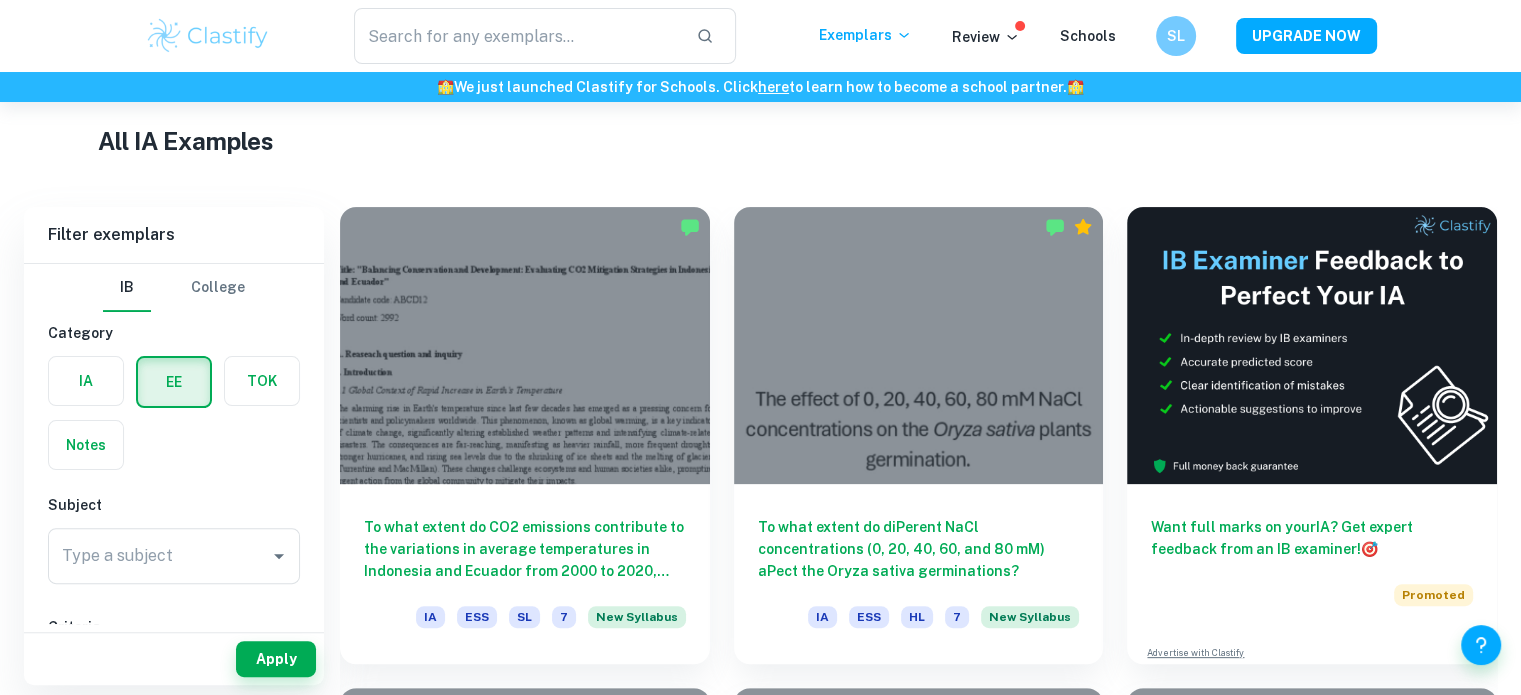 click at bounding box center [86, 381] 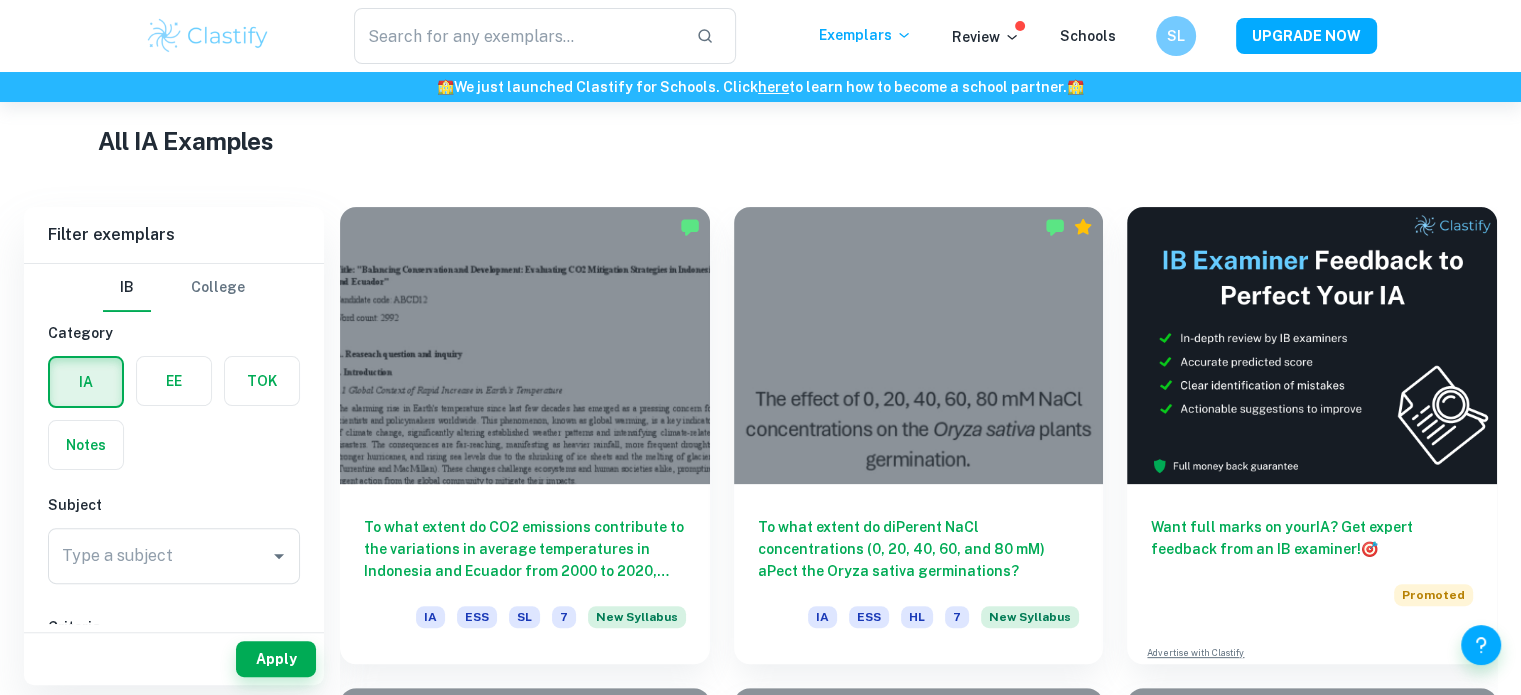 click at bounding box center [174, 381] 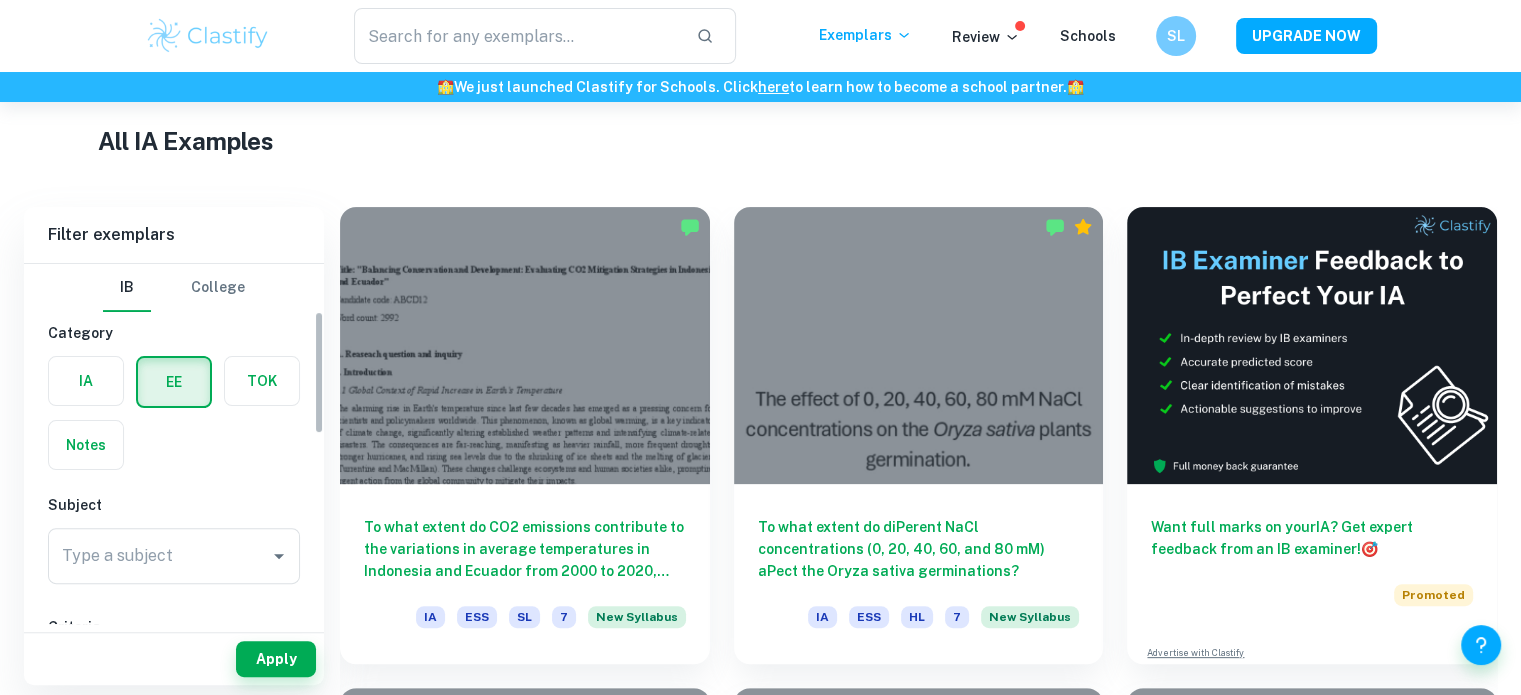 scroll, scrollTop: 233, scrollLeft: 0, axis: vertical 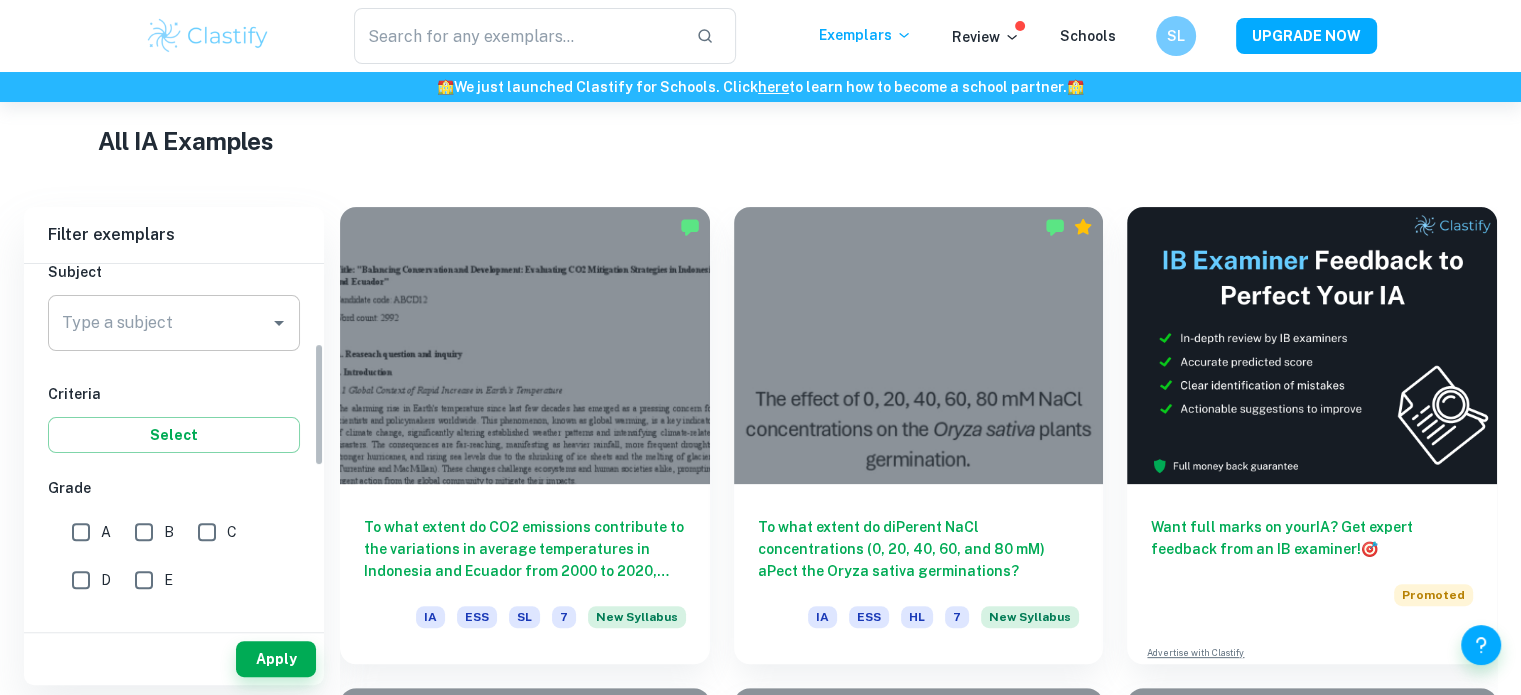 click on "Type a subject" at bounding box center (159, 323) 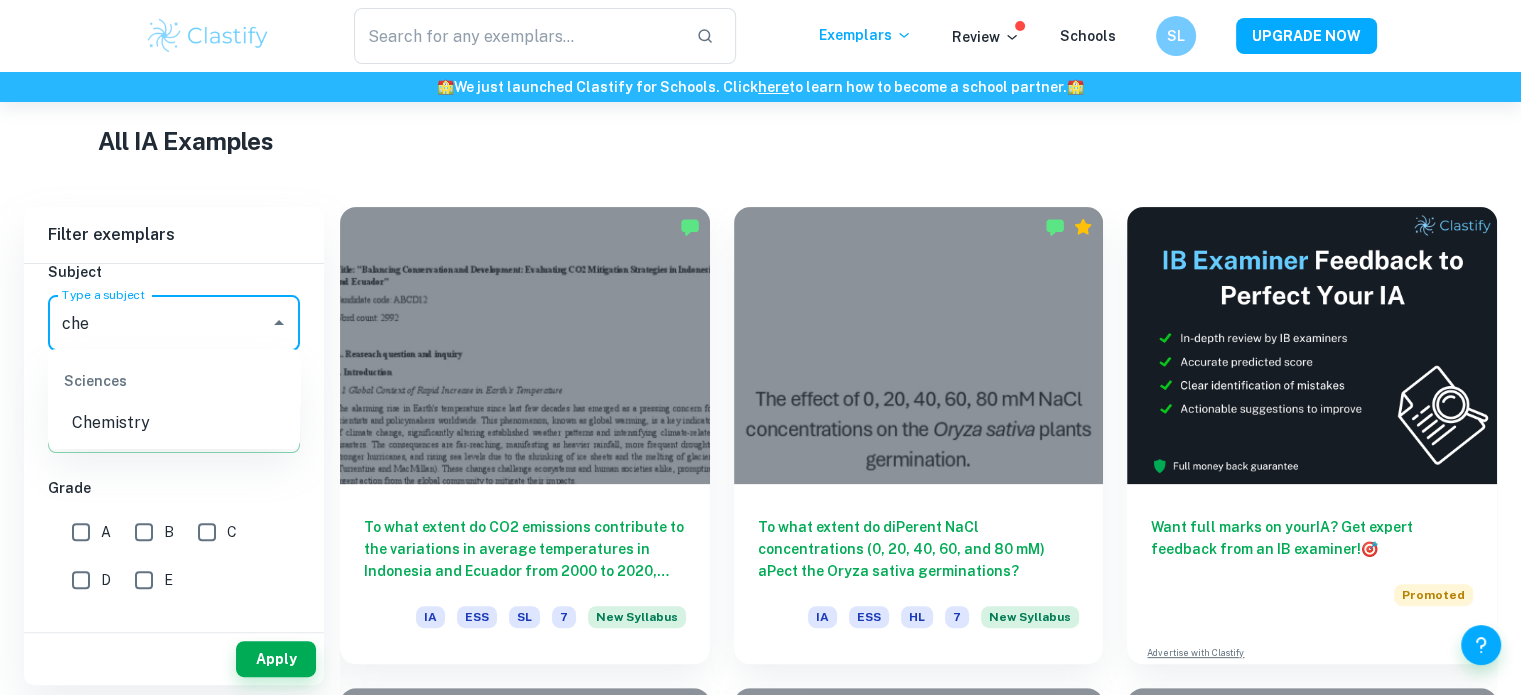 click on "Sciences Chemistry" at bounding box center [174, 399] 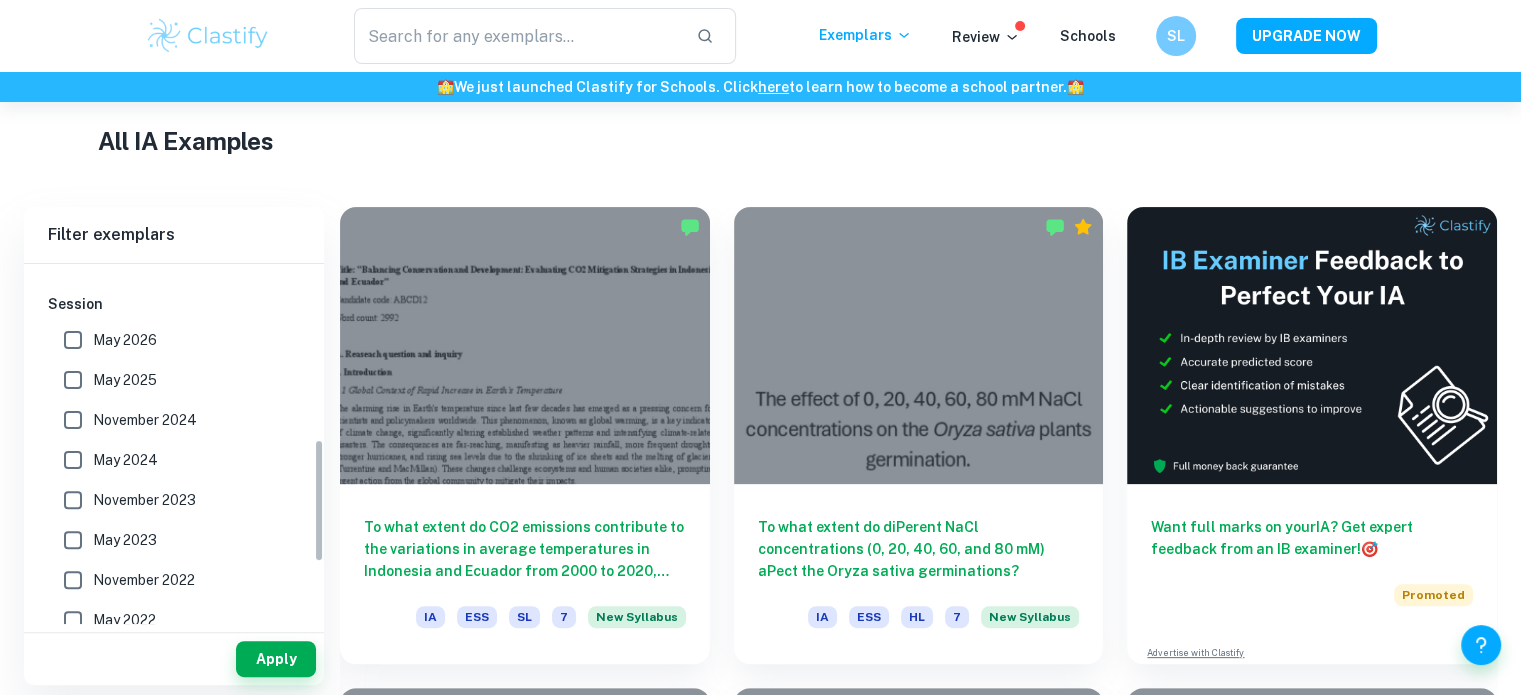 scroll, scrollTop: 697, scrollLeft: 0, axis: vertical 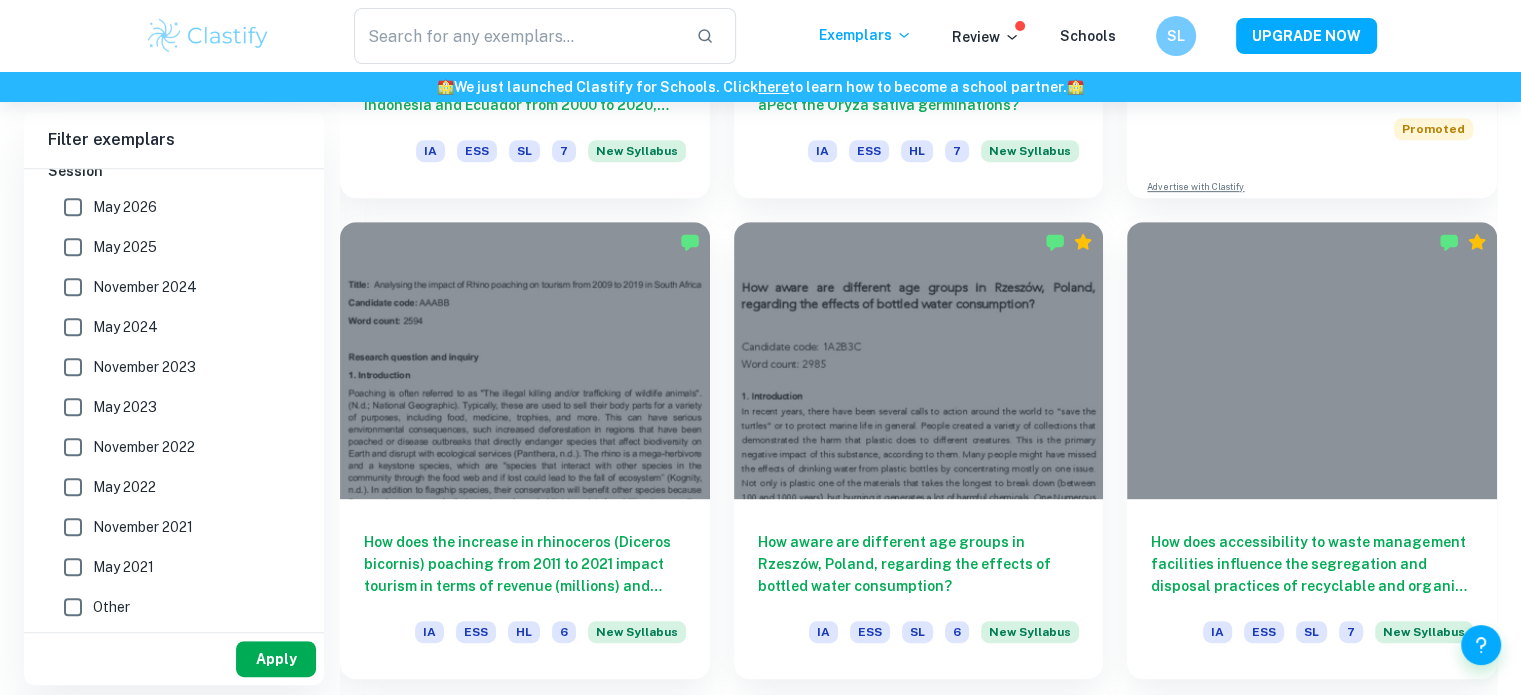 type on "Chemistry" 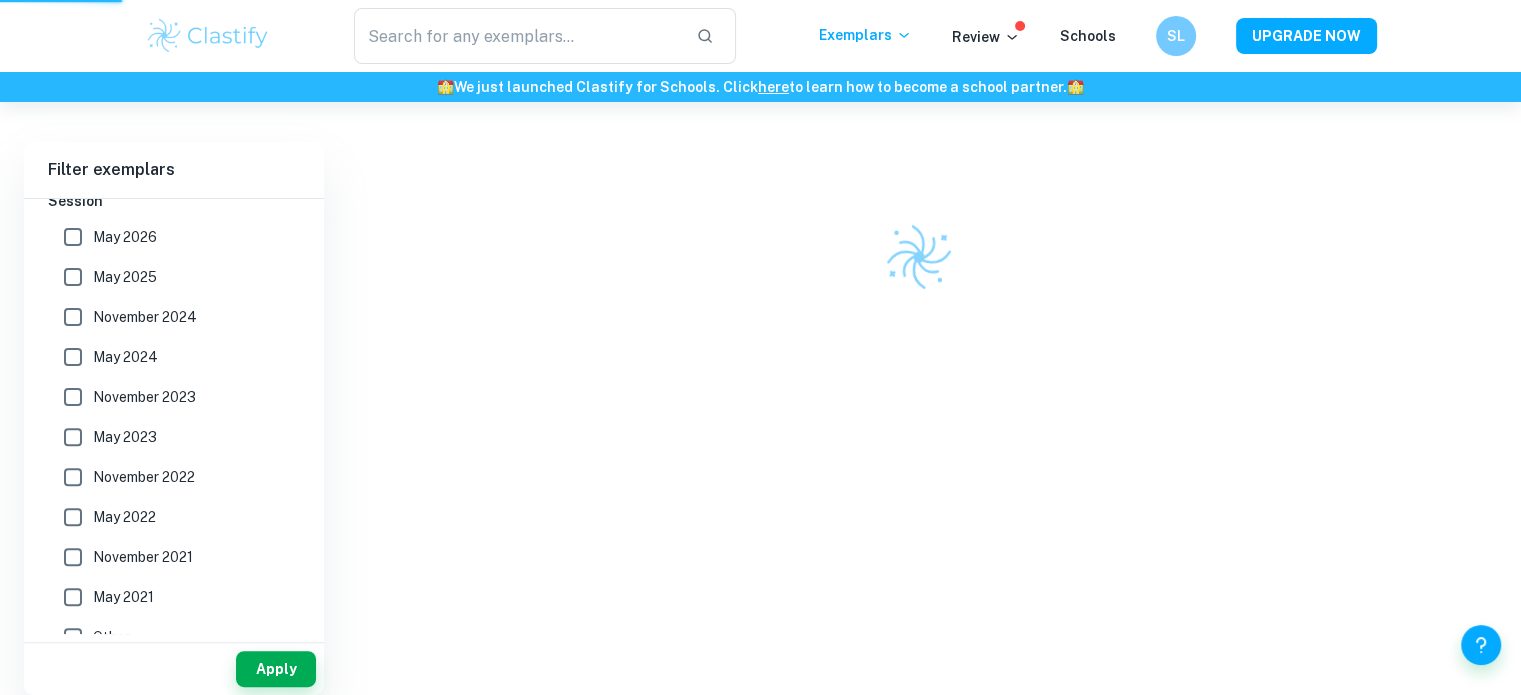 scroll, scrollTop: 484, scrollLeft: 0, axis: vertical 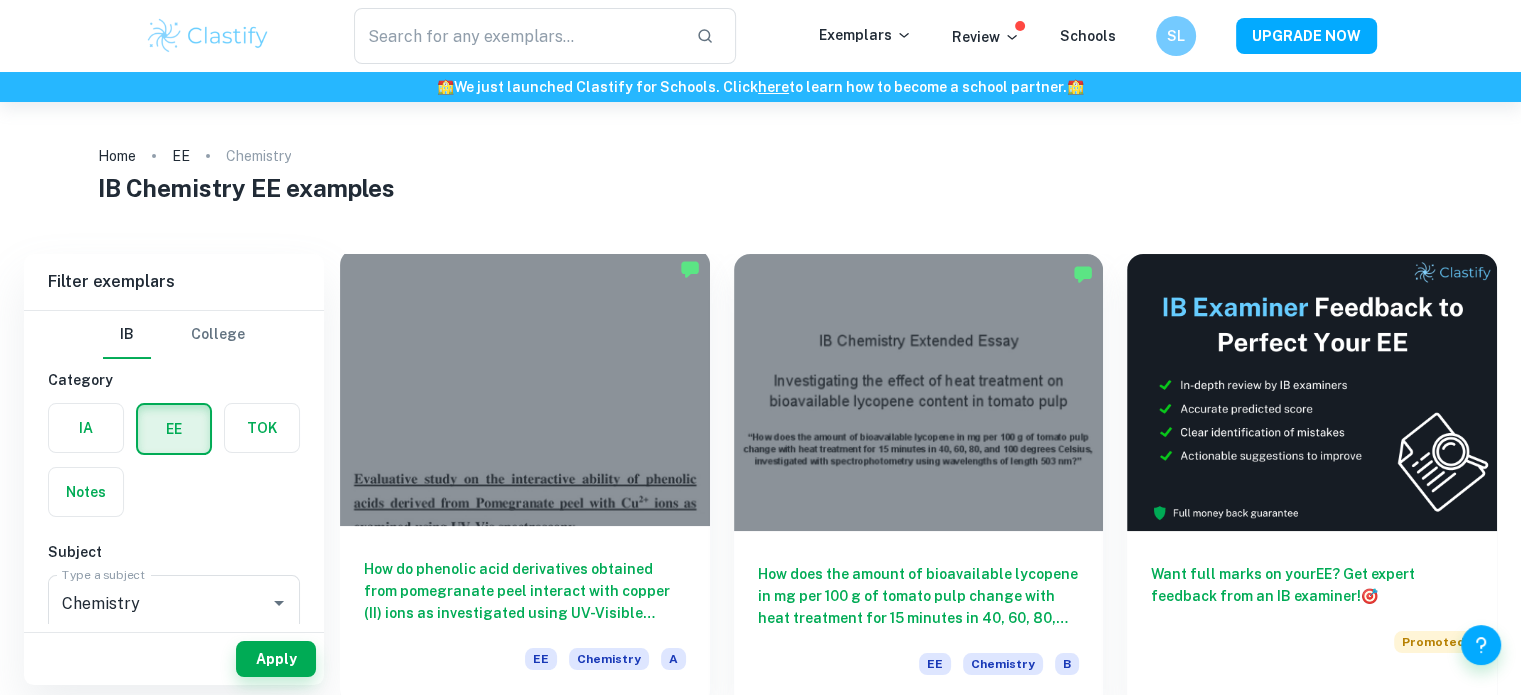 click on "How do phenolic acid derivatives obtained from pomegranate peel interact with copper (II) ions as investigated using UV-Visible Spectroscopy?" at bounding box center (525, 591) 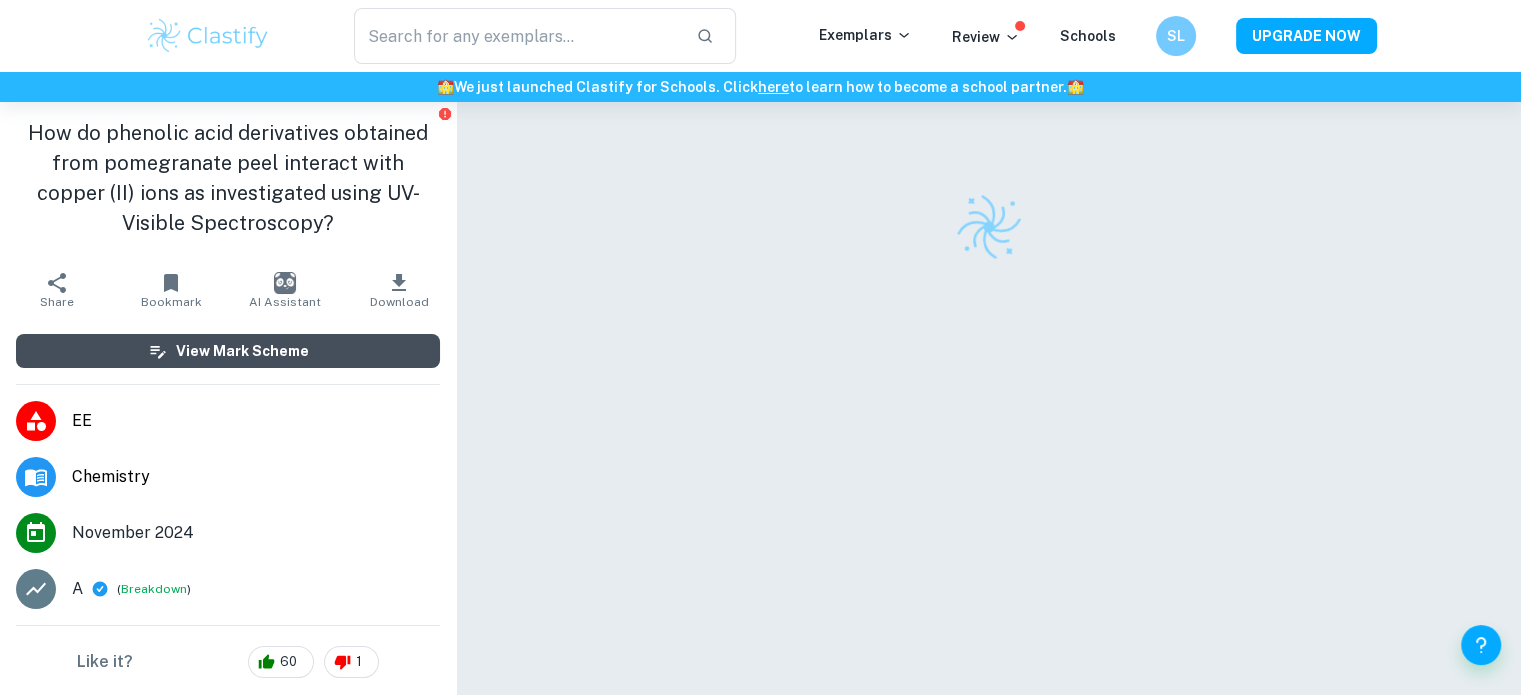click on "View Mark Scheme" at bounding box center [228, 351] 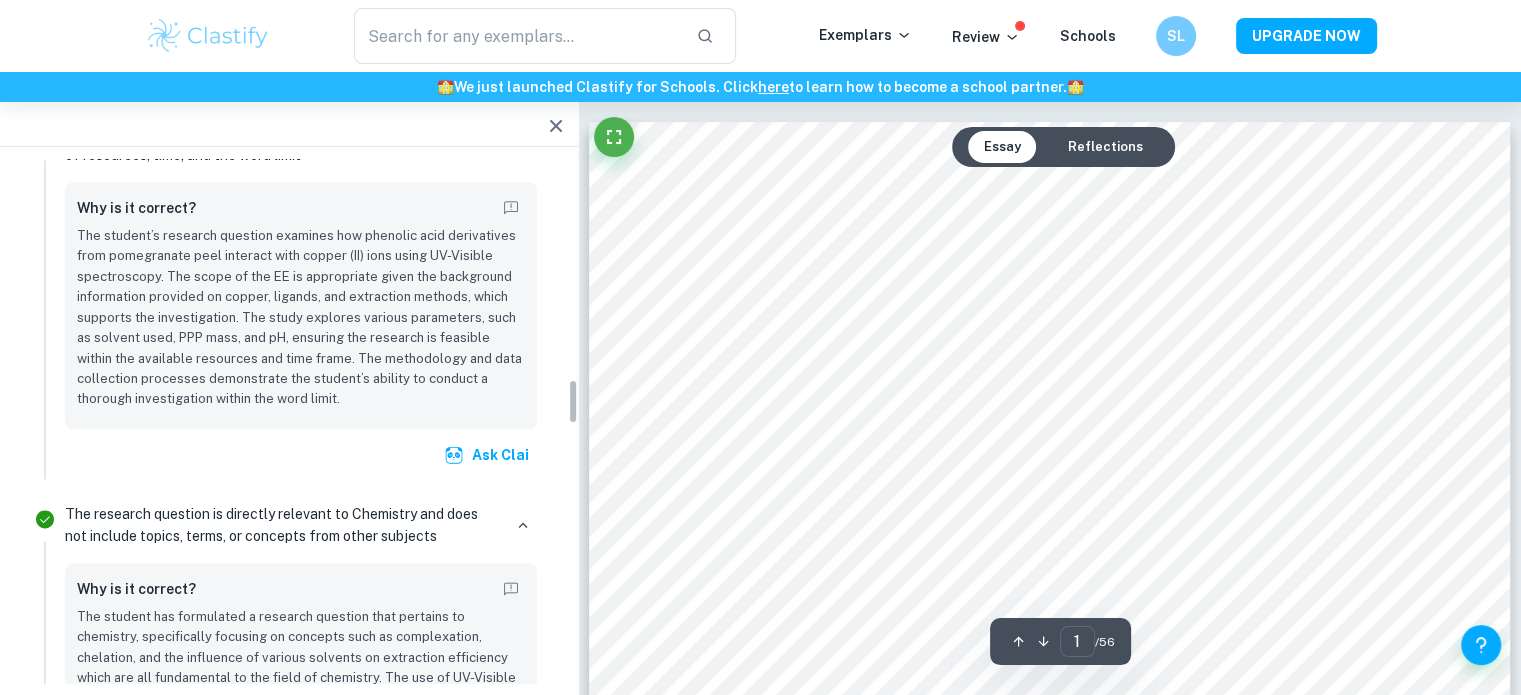 scroll, scrollTop: 2566, scrollLeft: 0, axis: vertical 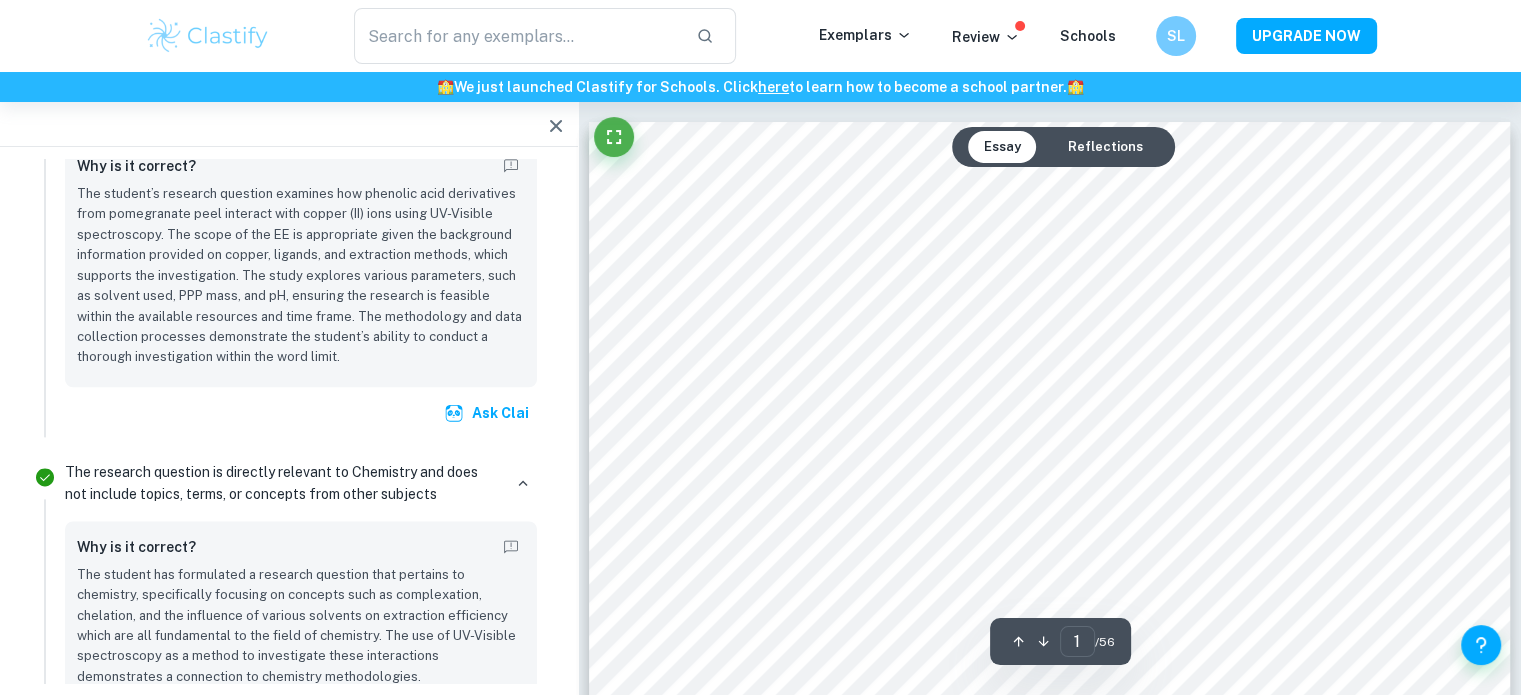 click 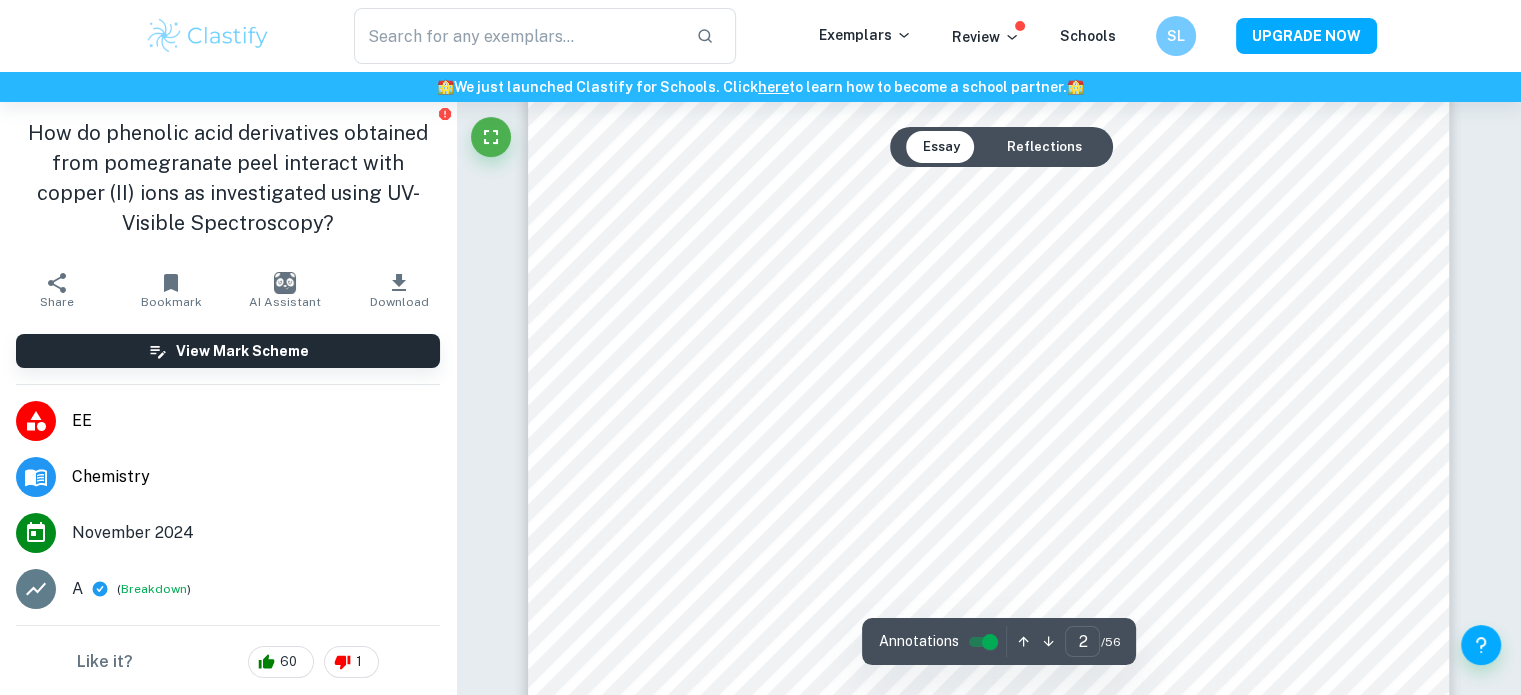 scroll, scrollTop: 2004, scrollLeft: 0, axis: vertical 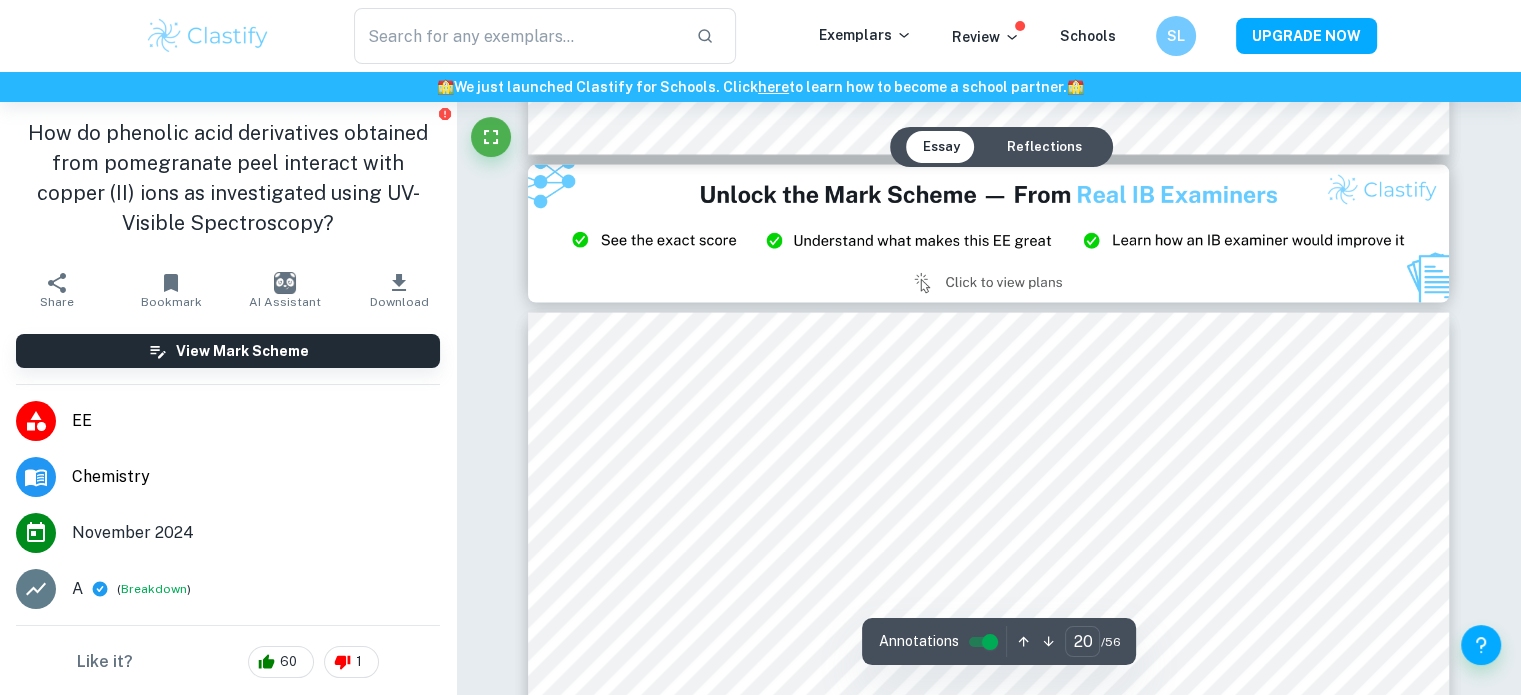 type on "21" 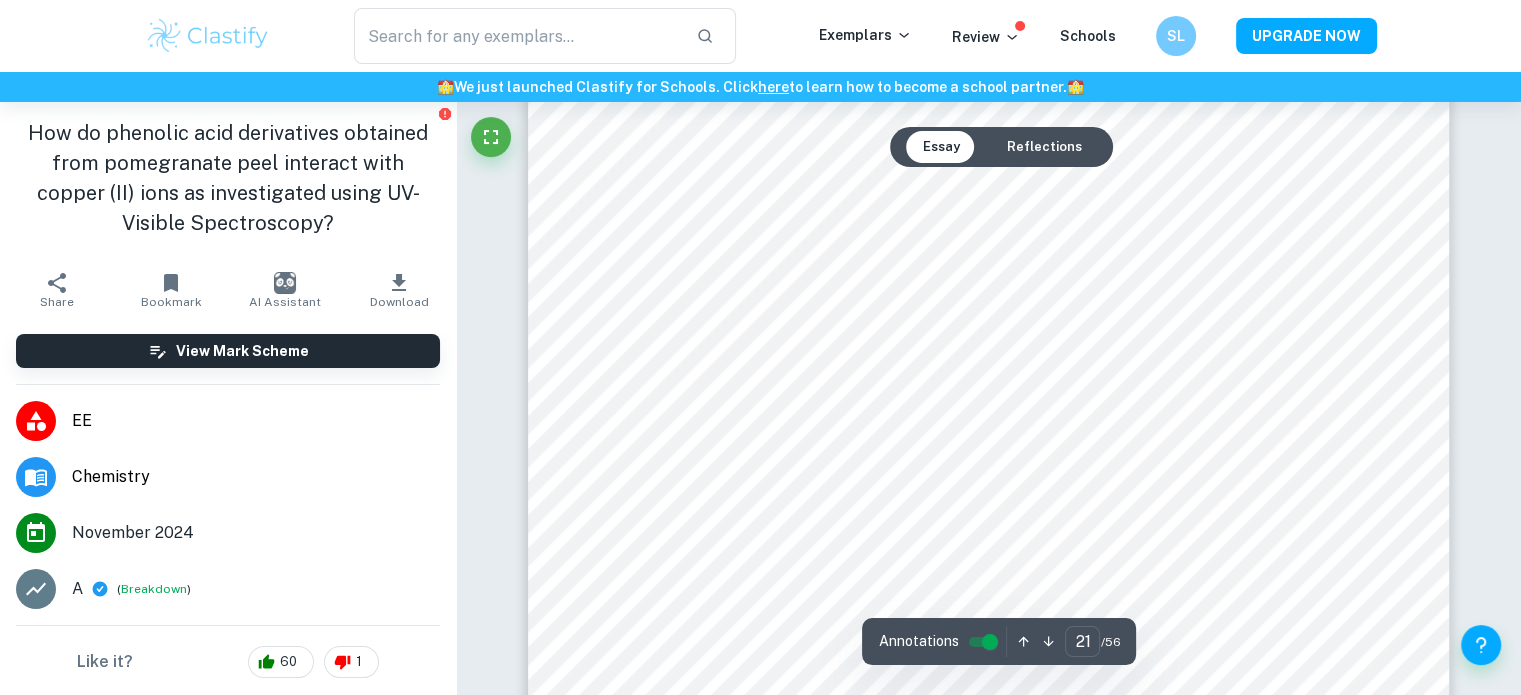 scroll, scrollTop: 27204, scrollLeft: 0, axis: vertical 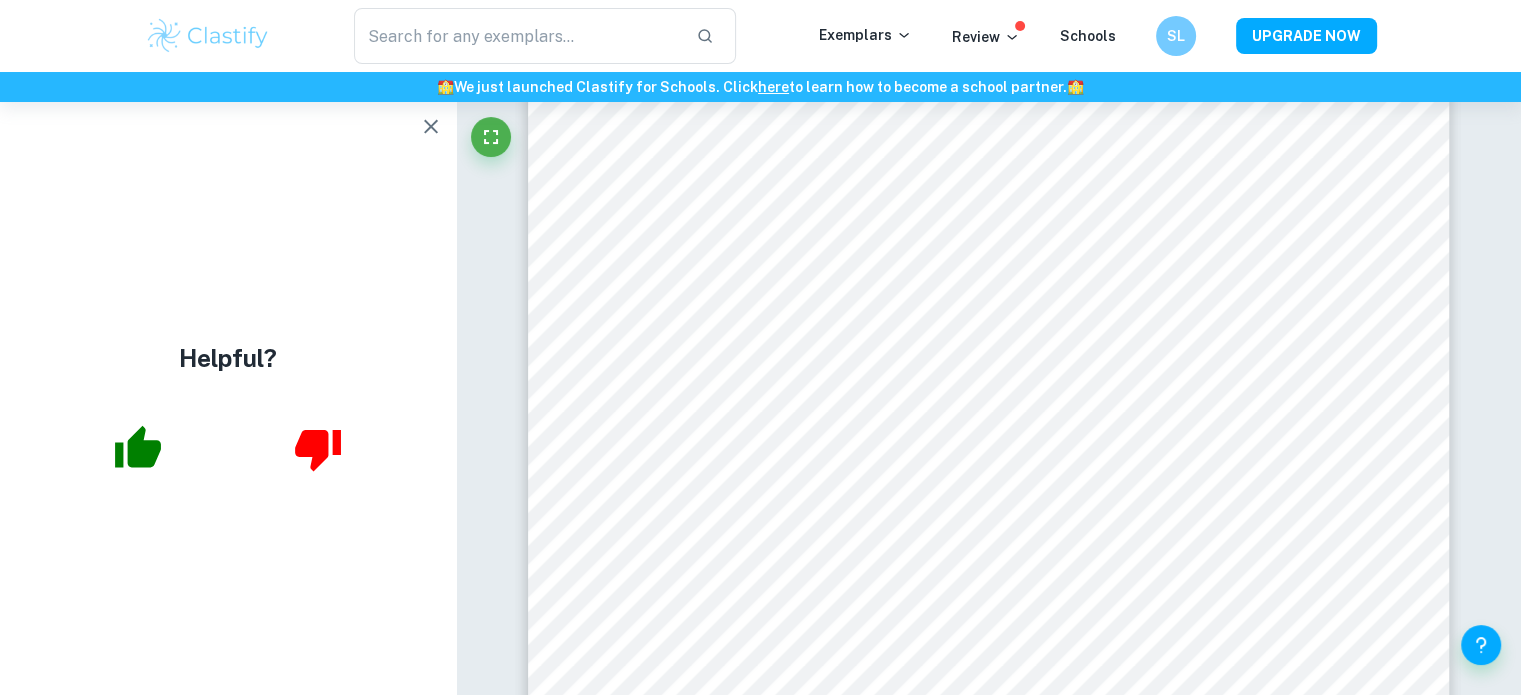 click at bounding box center (431, 127) 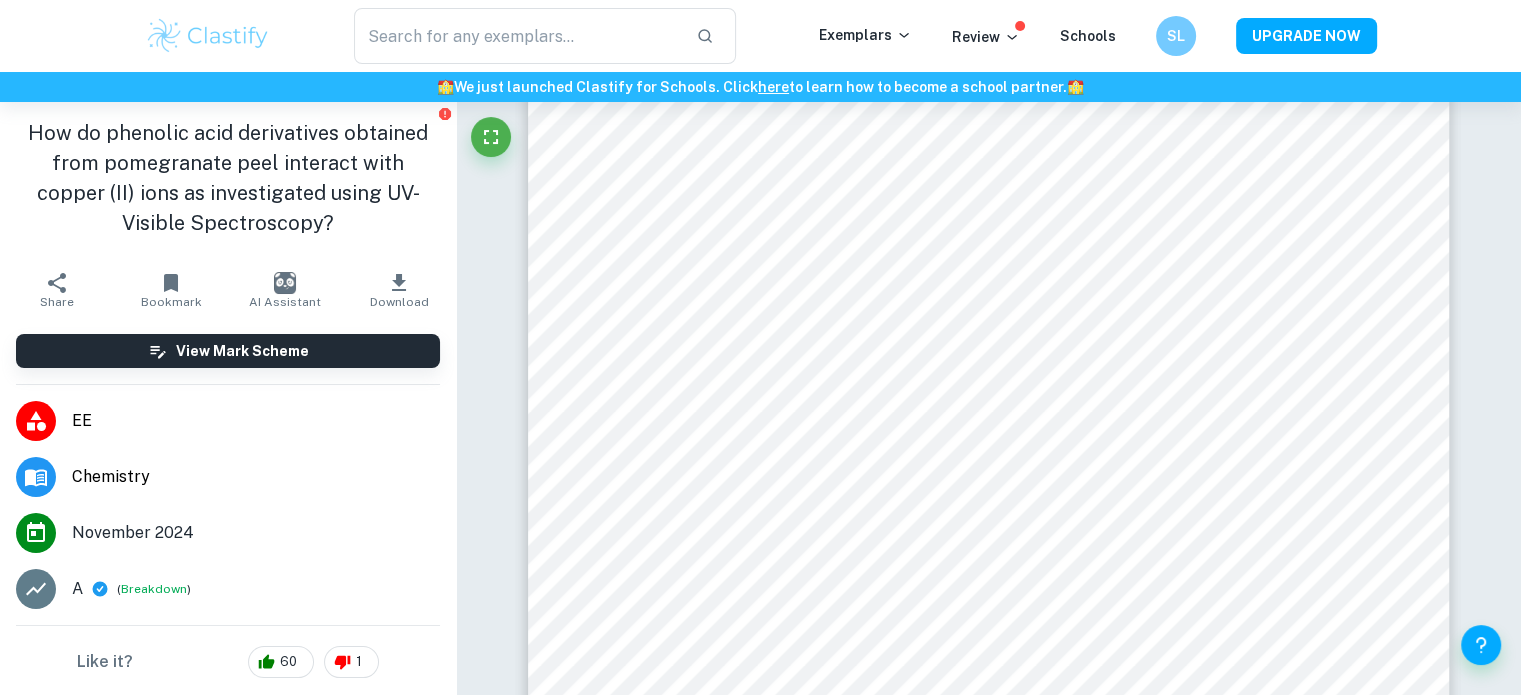 click on "How do phenolic acid derivatives obtained from pomegranate peel interact with copper (II) ions as investigated using UV-Visible Spectroscopy?" at bounding box center [228, 182] 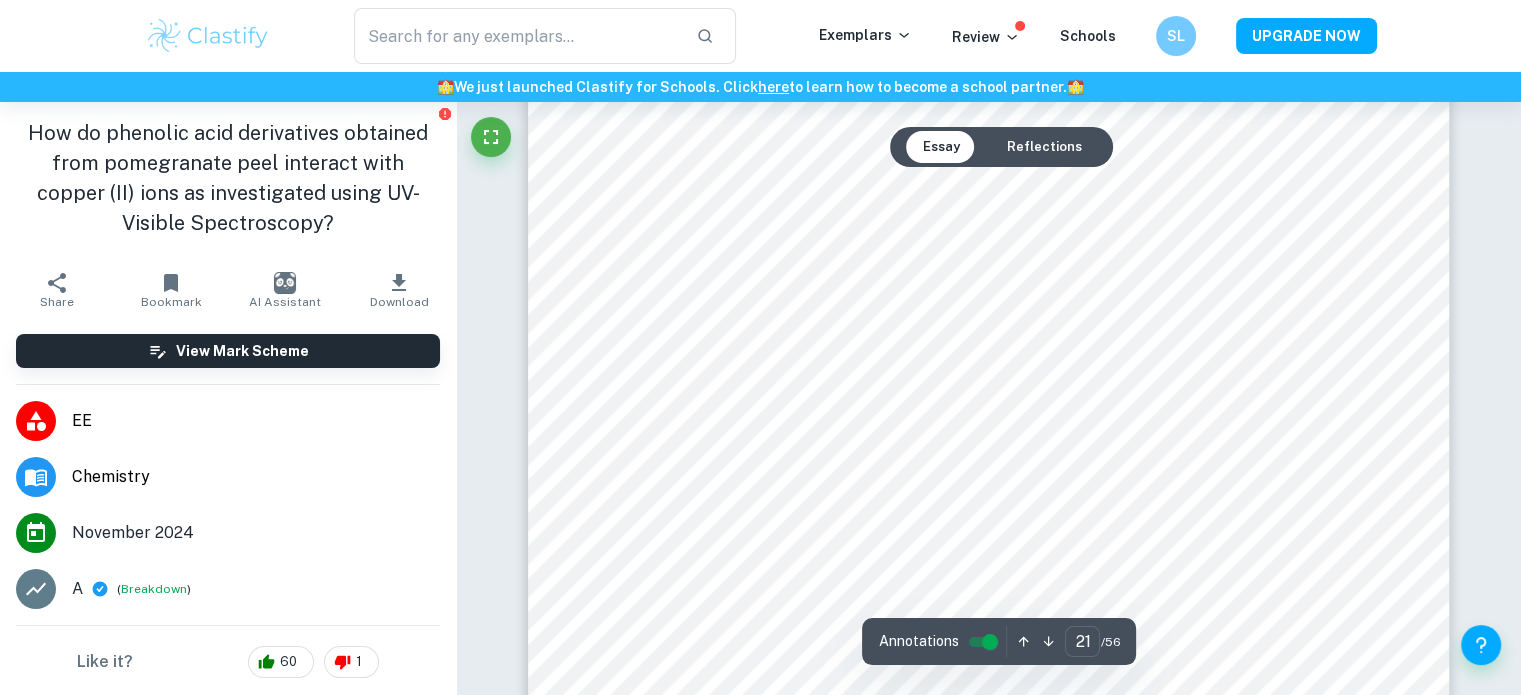 scroll, scrollTop: 27438, scrollLeft: 0, axis: vertical 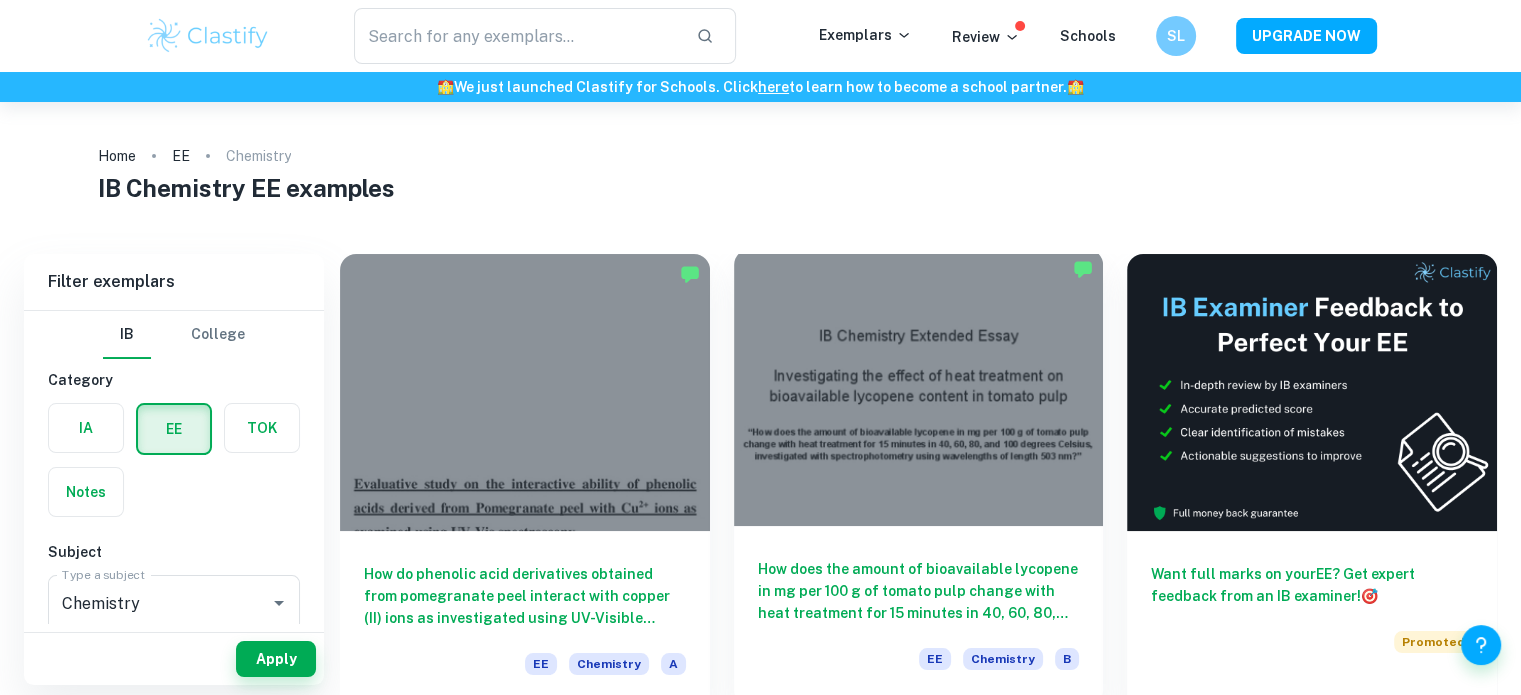click at bounding box center [919, 387] 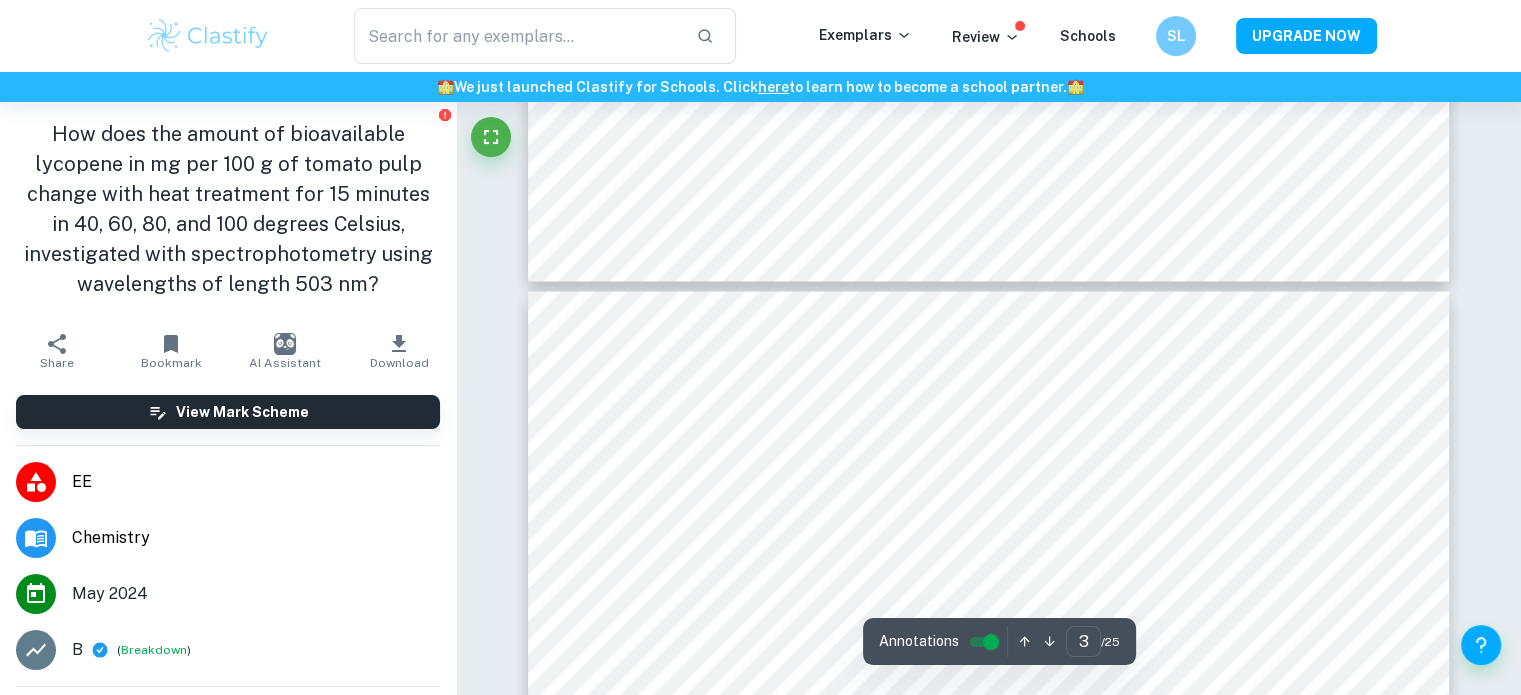 scroll, scrollTop: 3500, scrollLeft: 0, axis: vertical 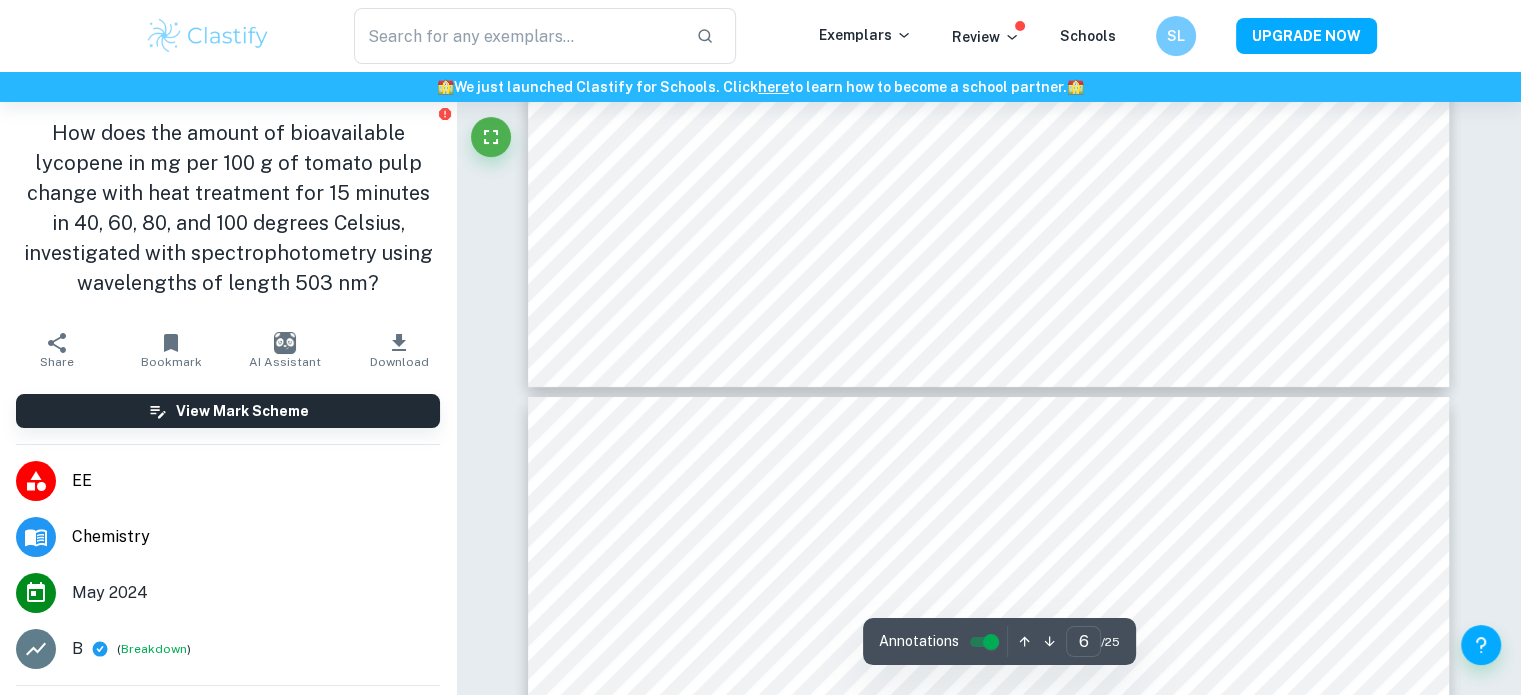 type on "7" 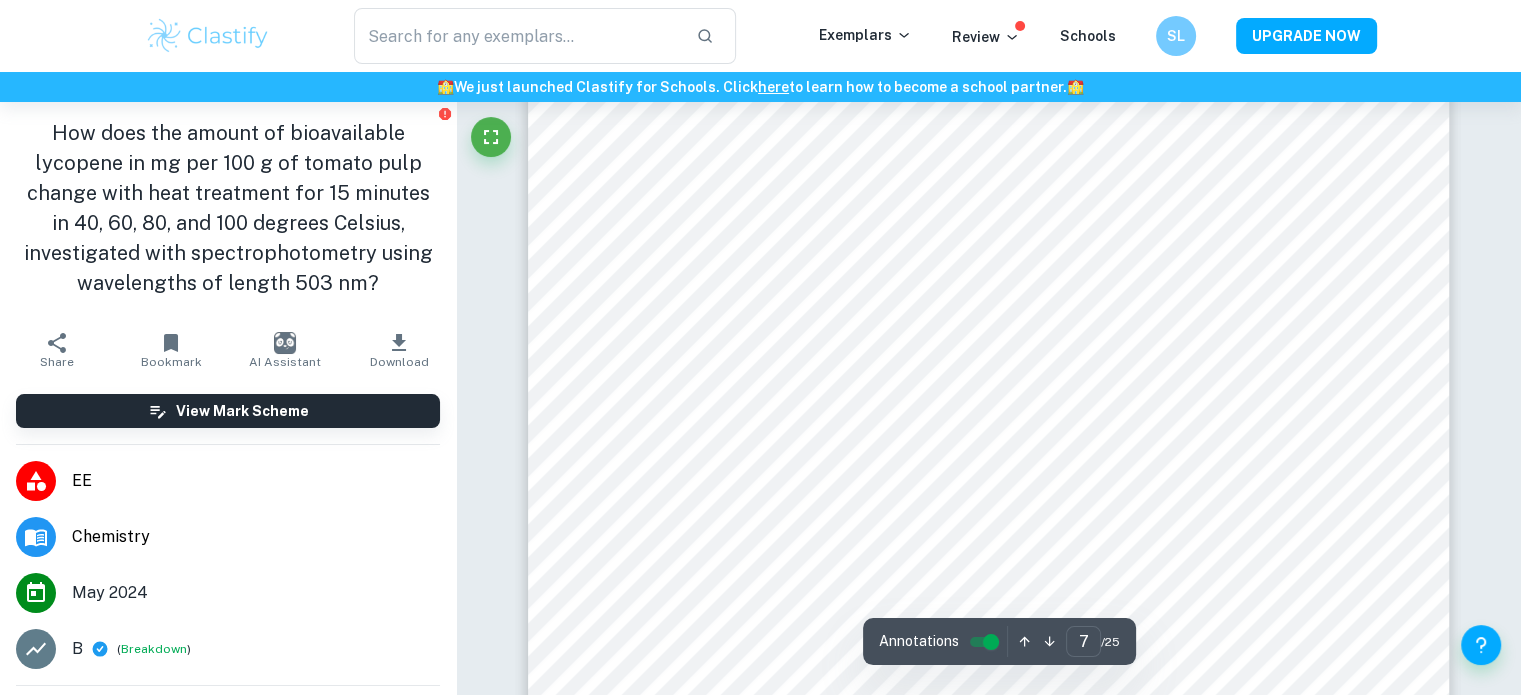 scroll, scrollTop: 7466, scrollLeft: 0, axis: vertical 